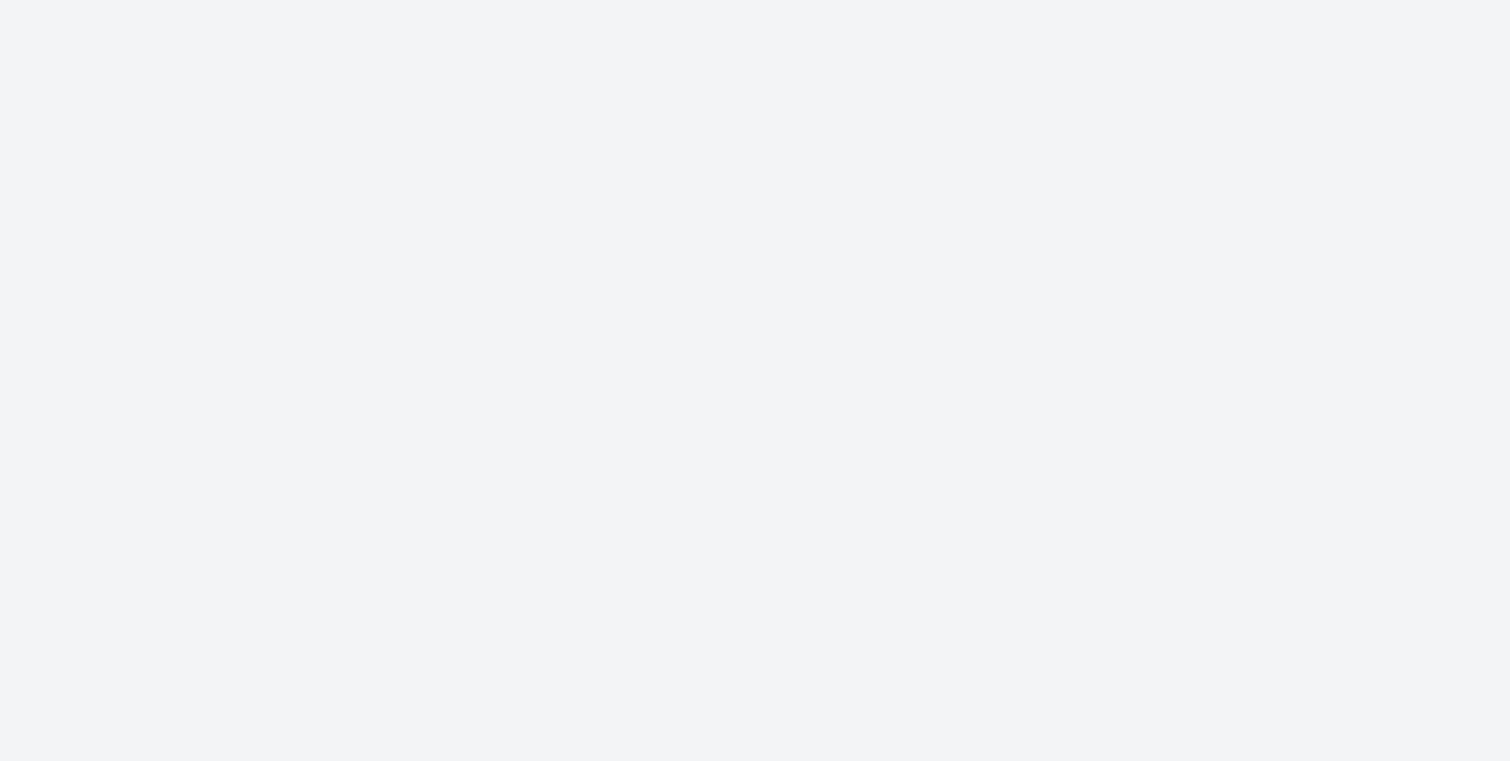 scroll, scrollTop: 0, scrollLeft: 0, axis: both 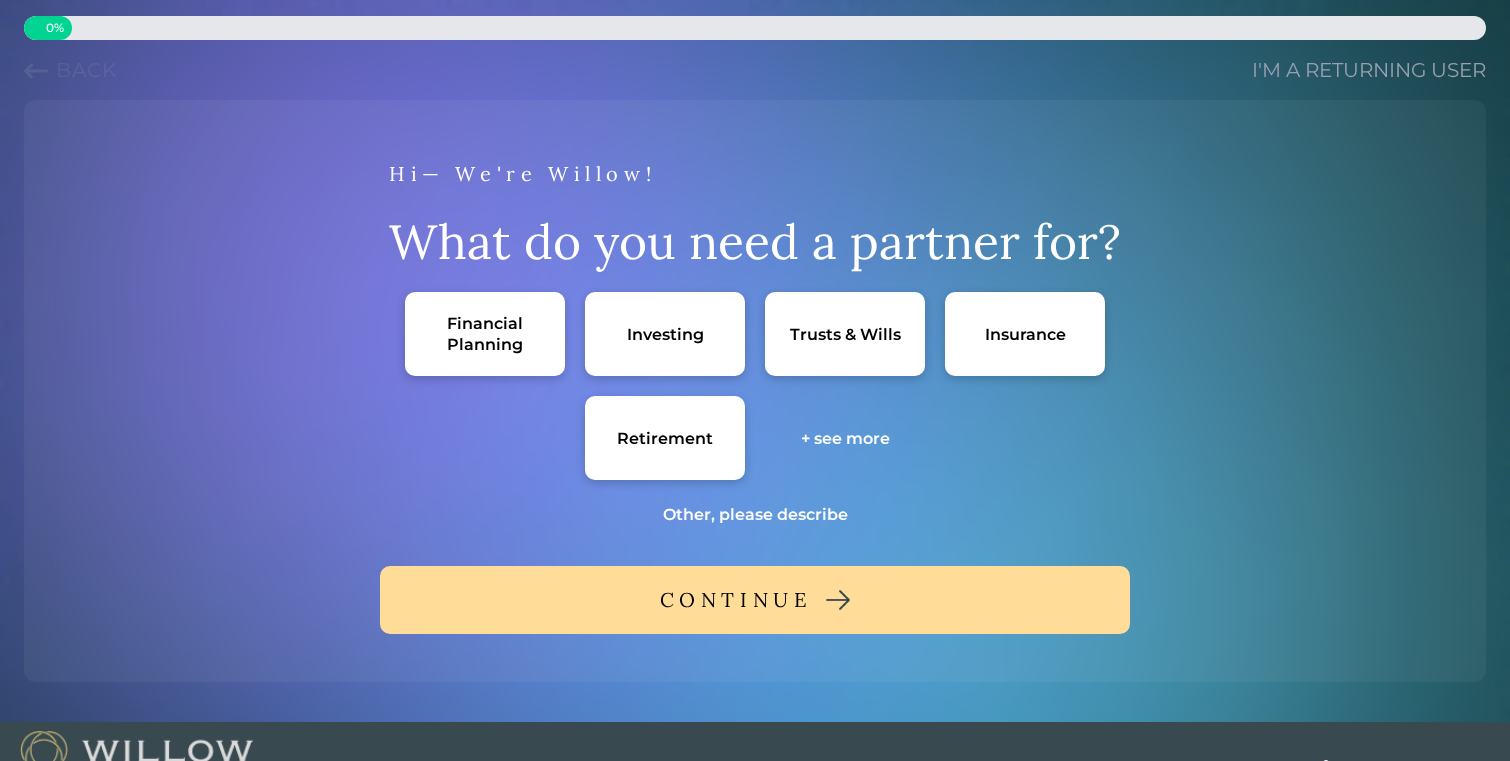 click on "Investing" at bounding box center (665, 334) 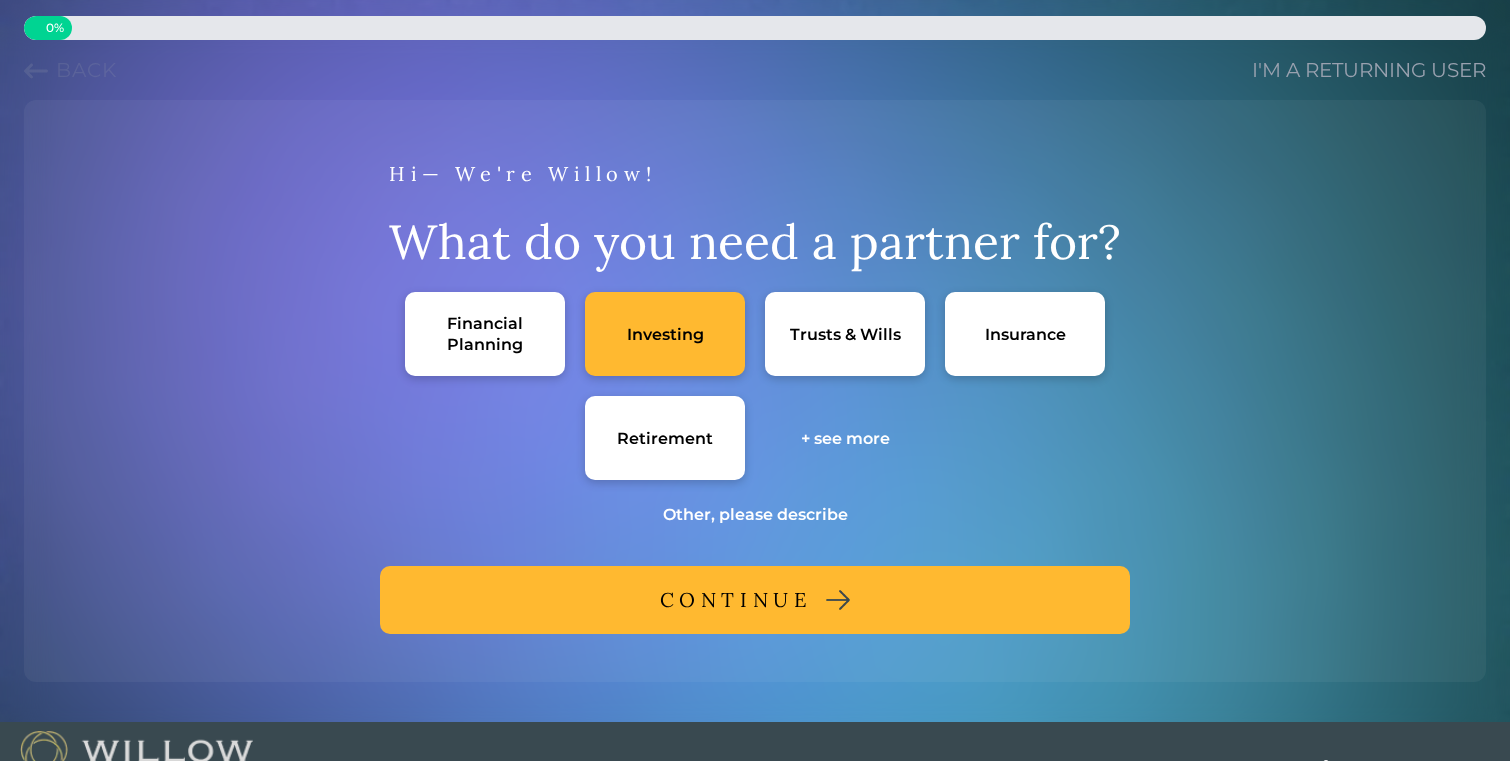 click on "Financial Planning" at bounding box center [485, 334] 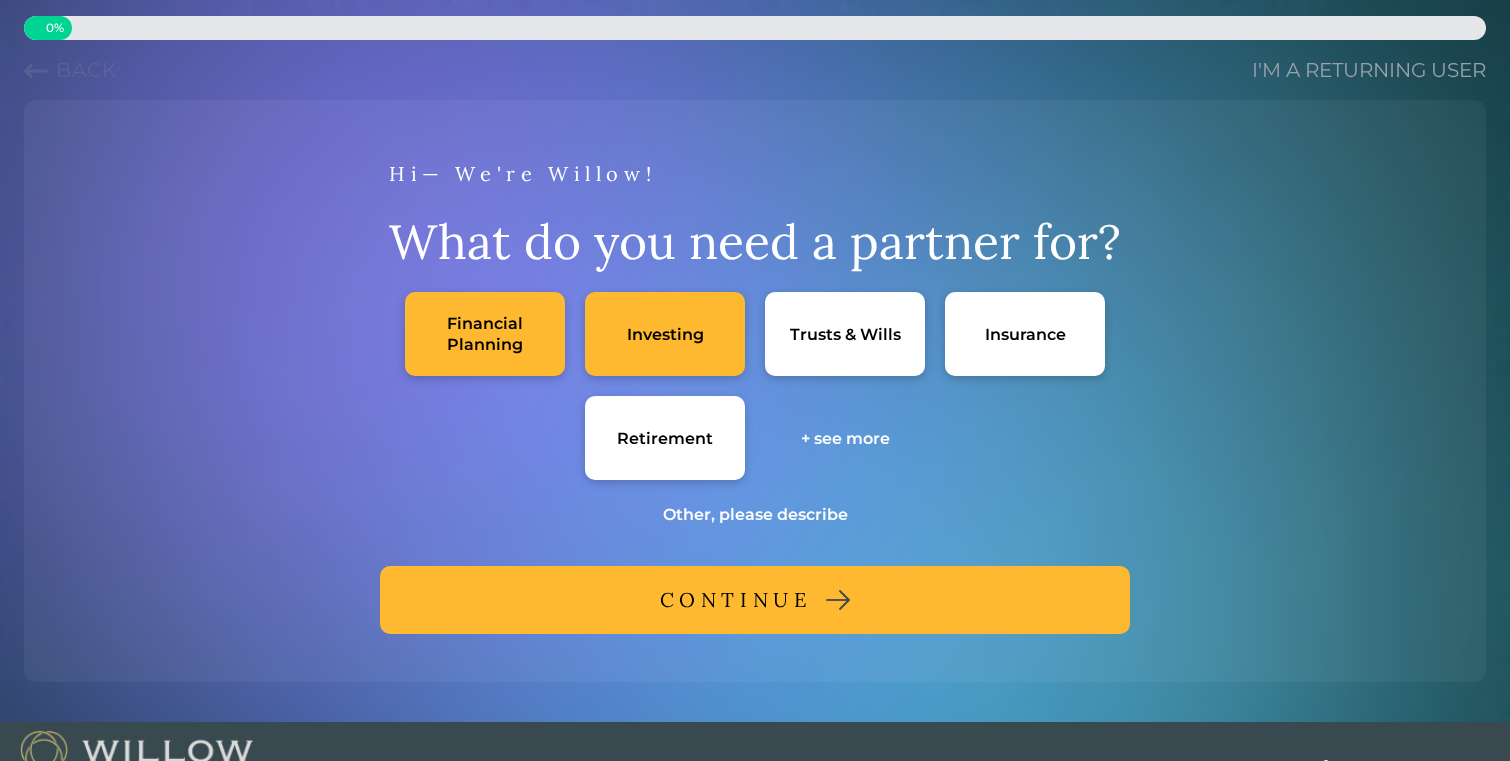 click on "CONTINUE" at bounding box center [736, 600] 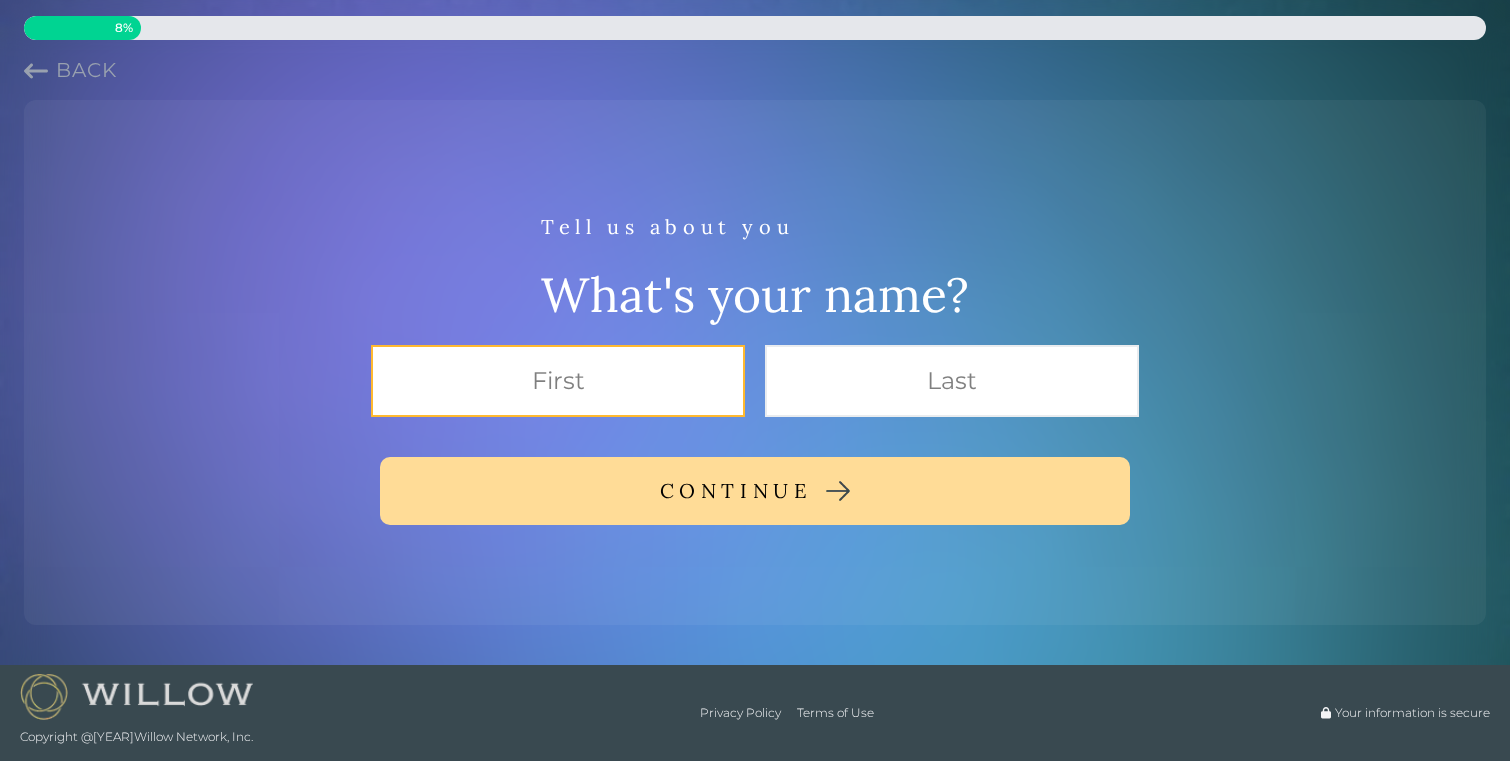 click at bounding box center [558, 381] 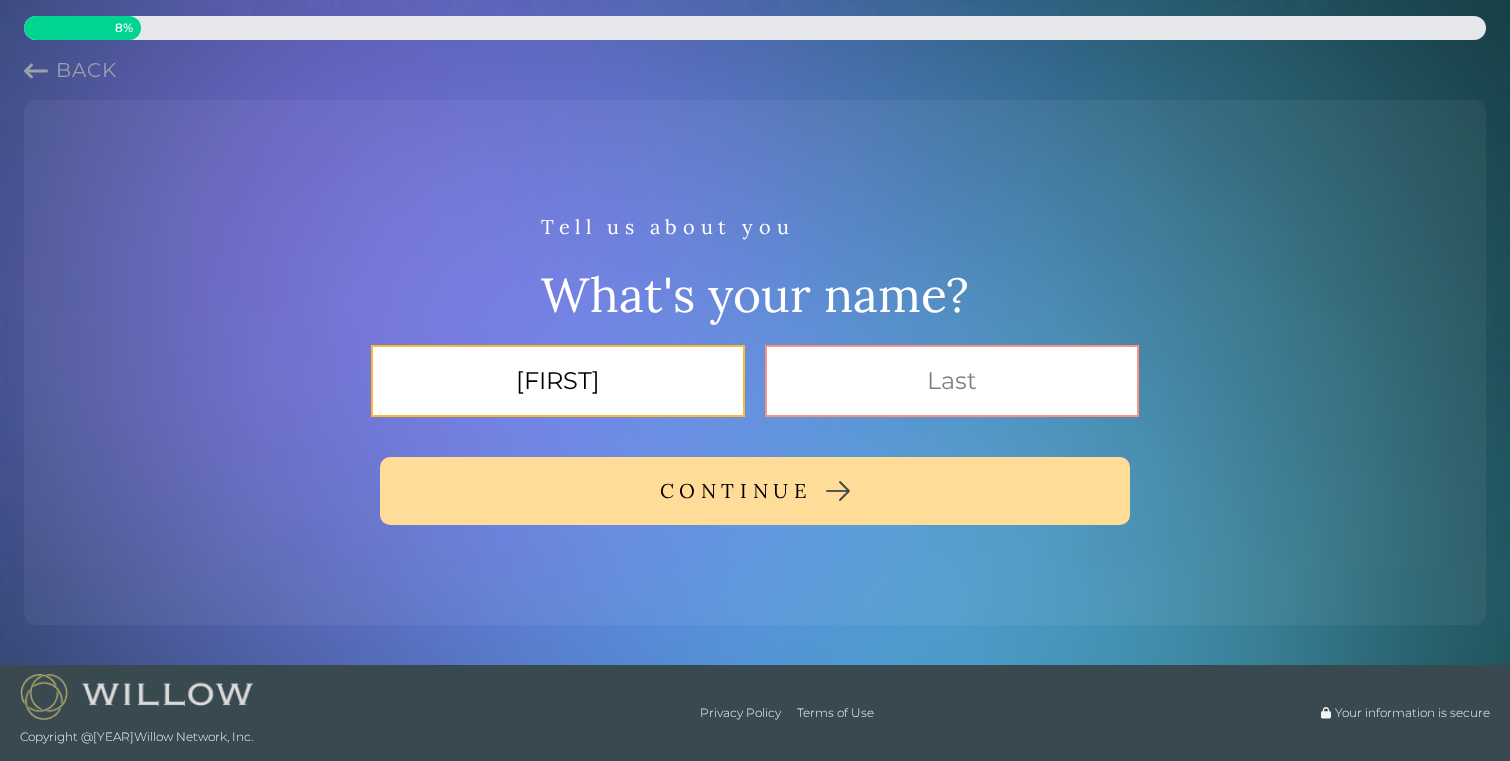 type on "Julie" 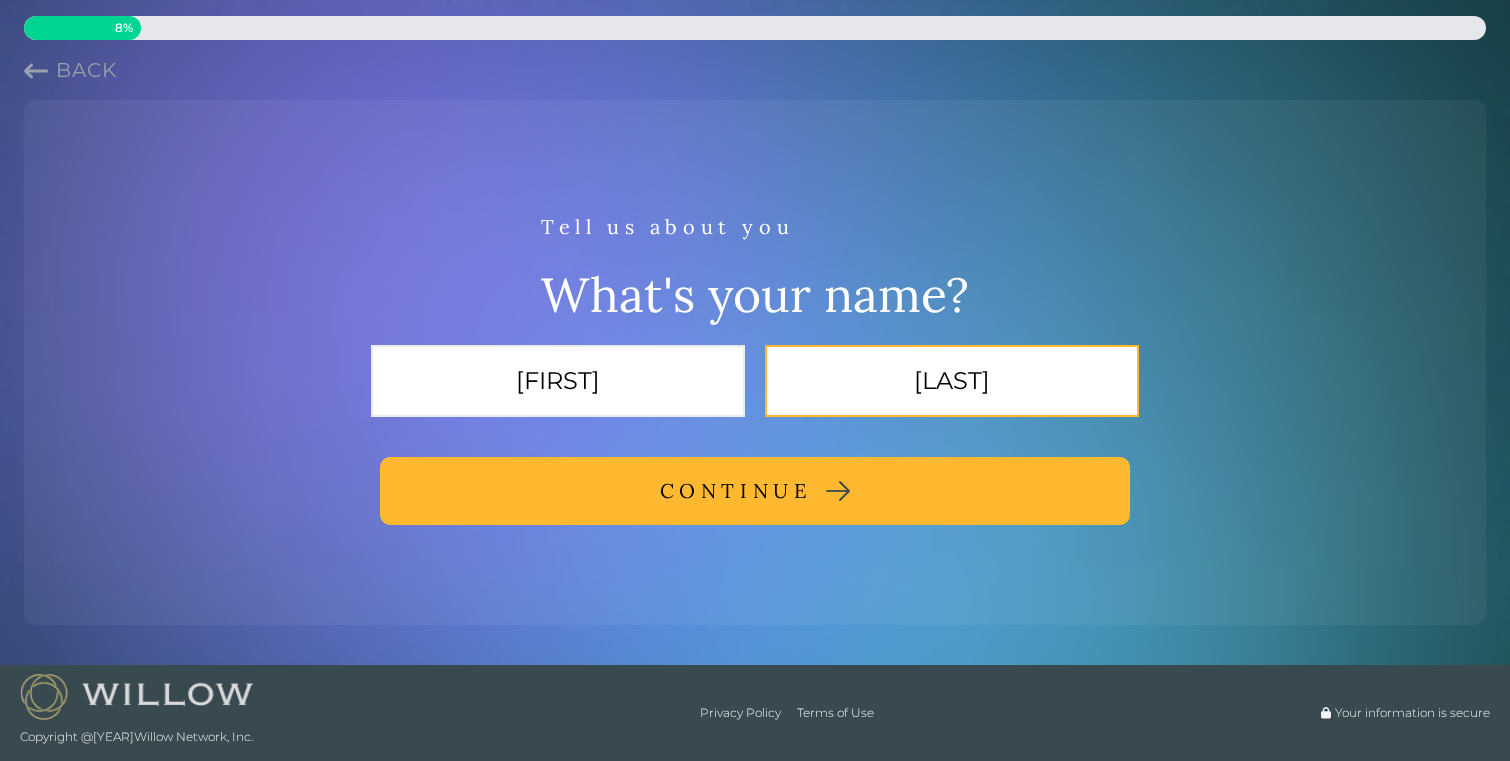 type on "Johnson" 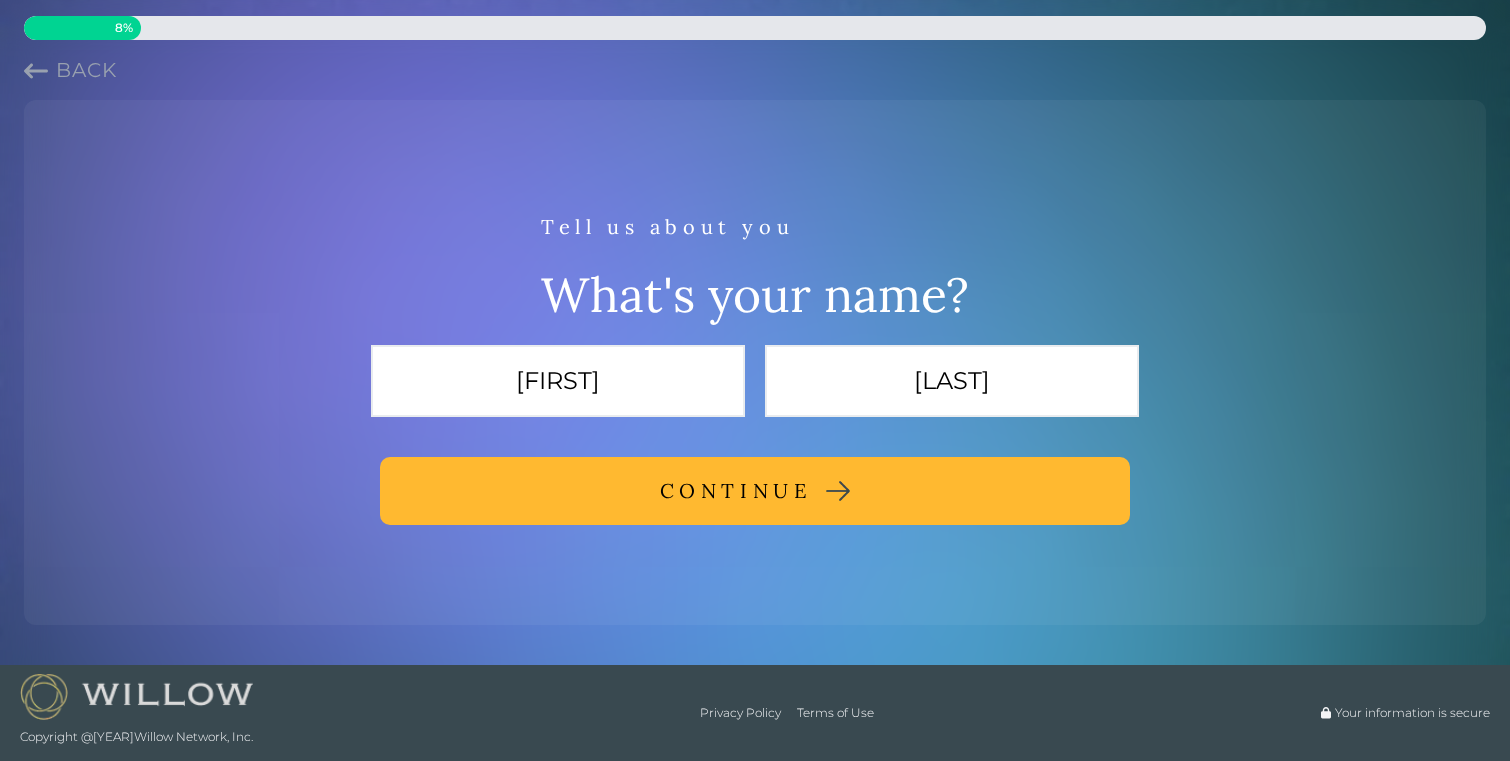 click on "CONTINUE" at bounding box center [736, 491] 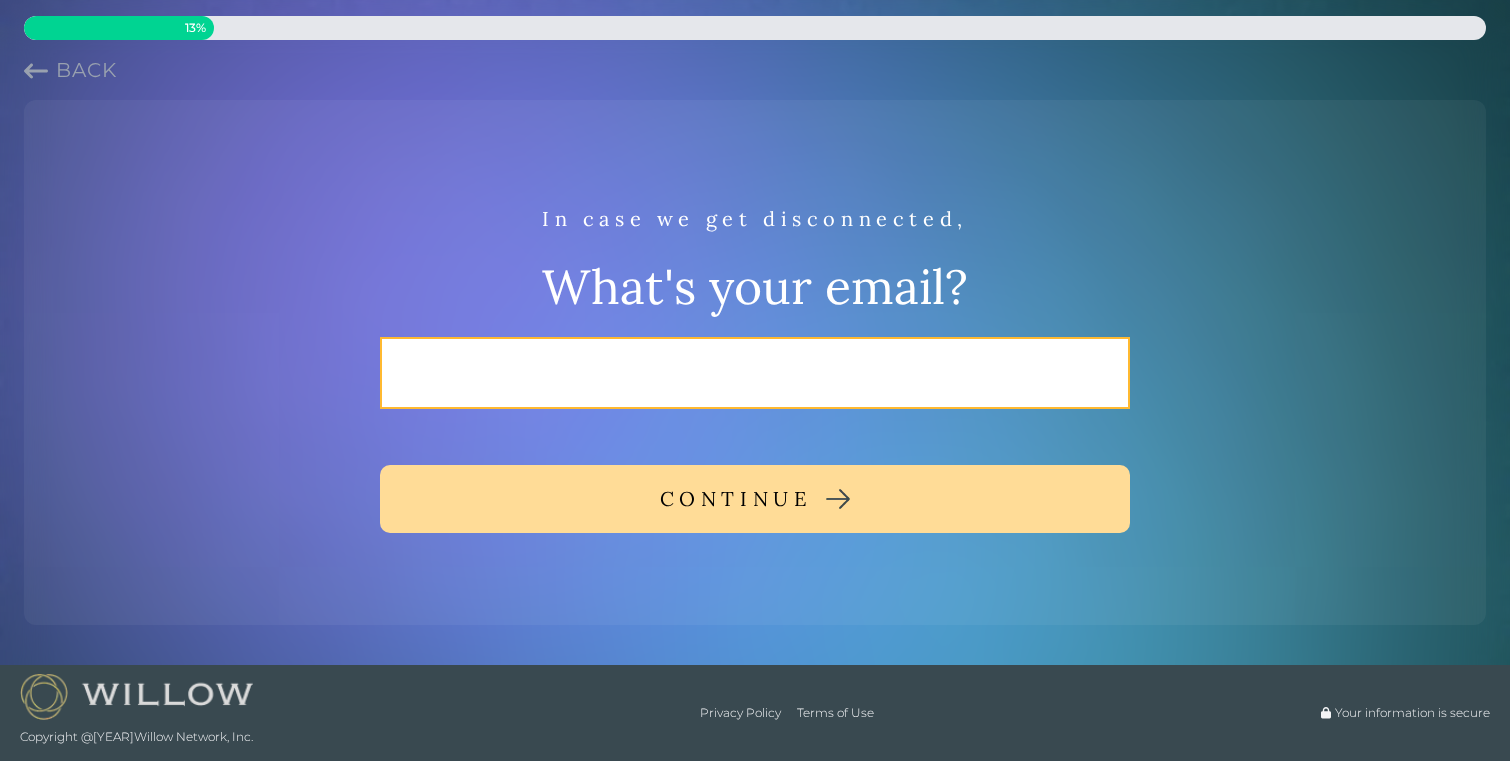click at bounding box center [755, 373] 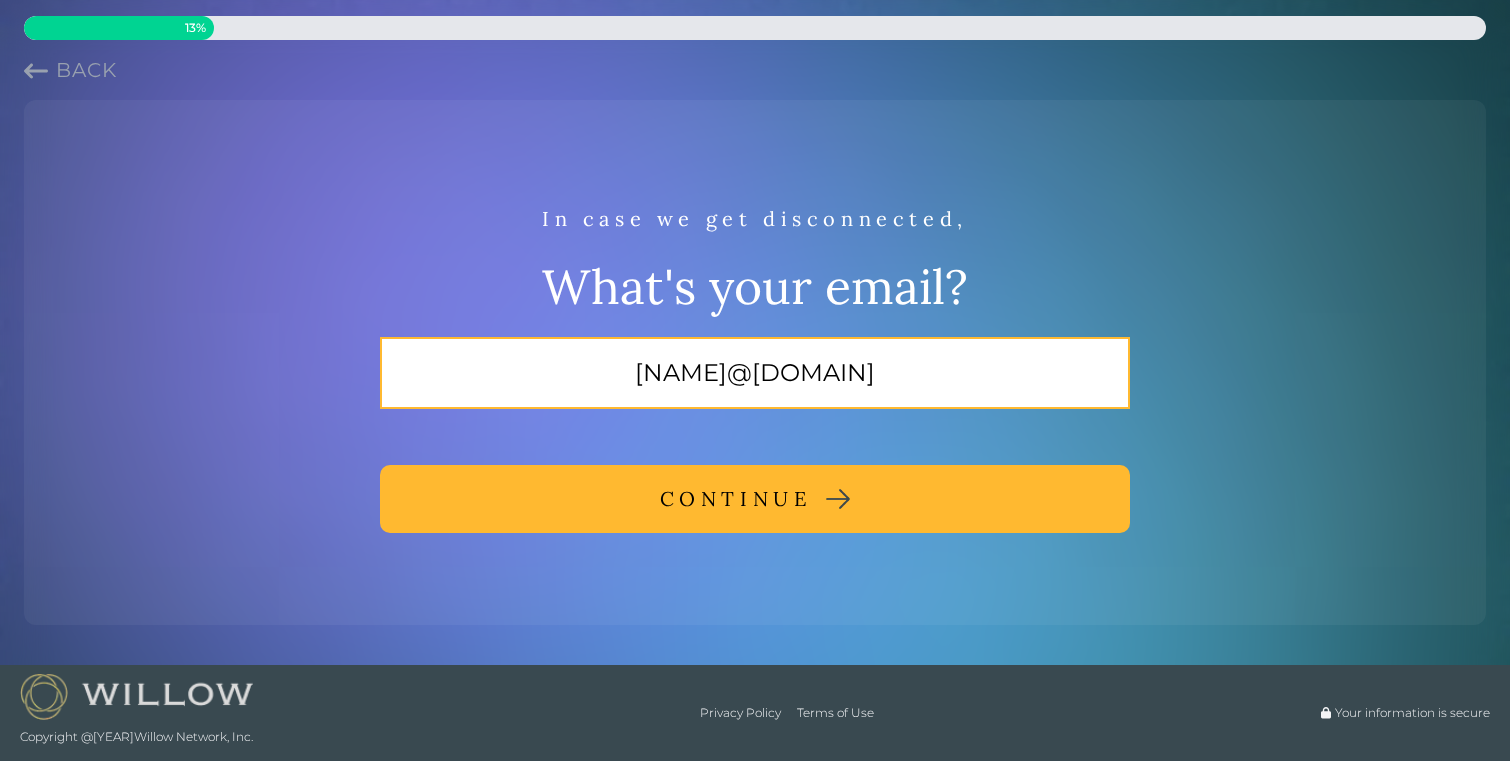 type on "julietess@gmail.com" 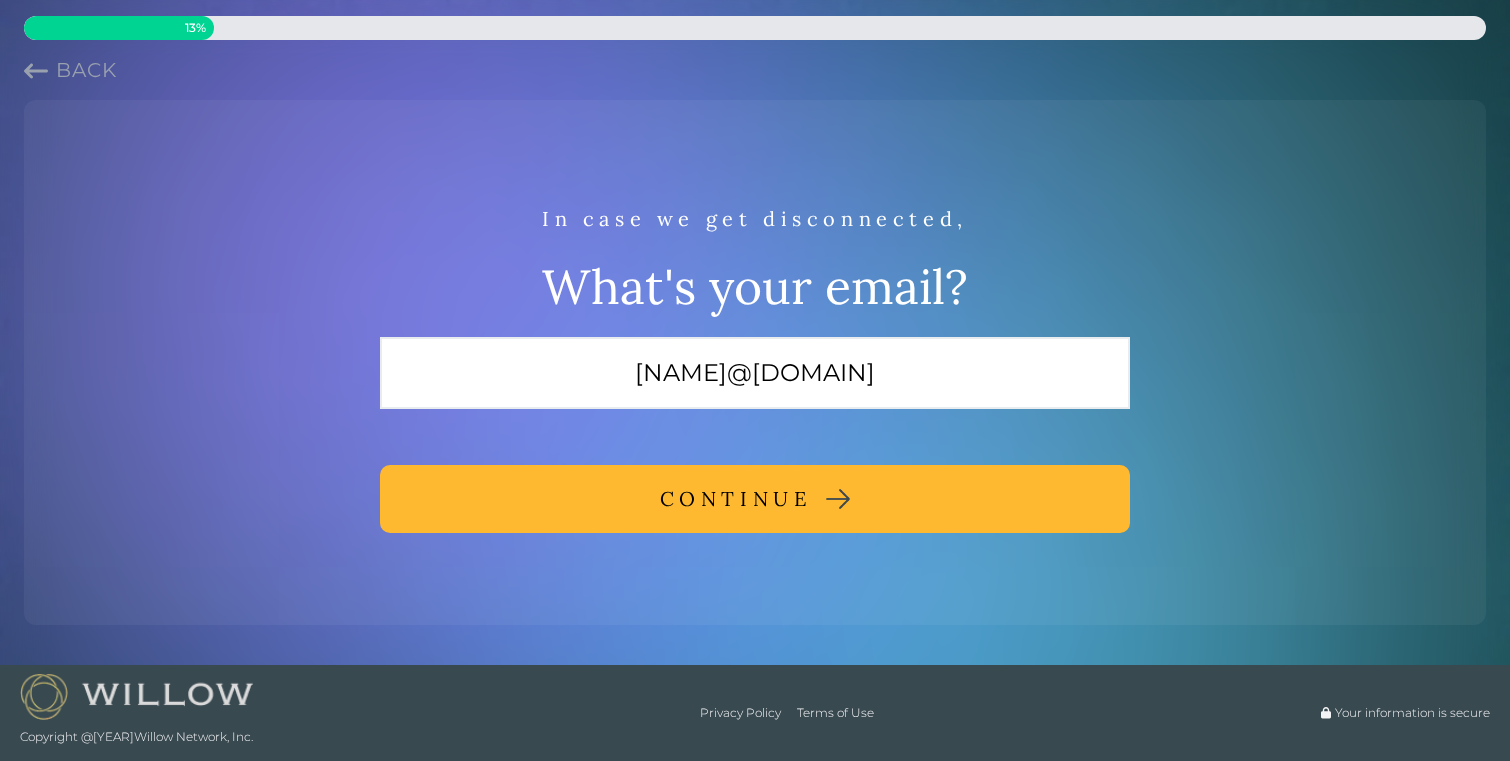 click on "CONTINUE" at bounding box center (736, 499) 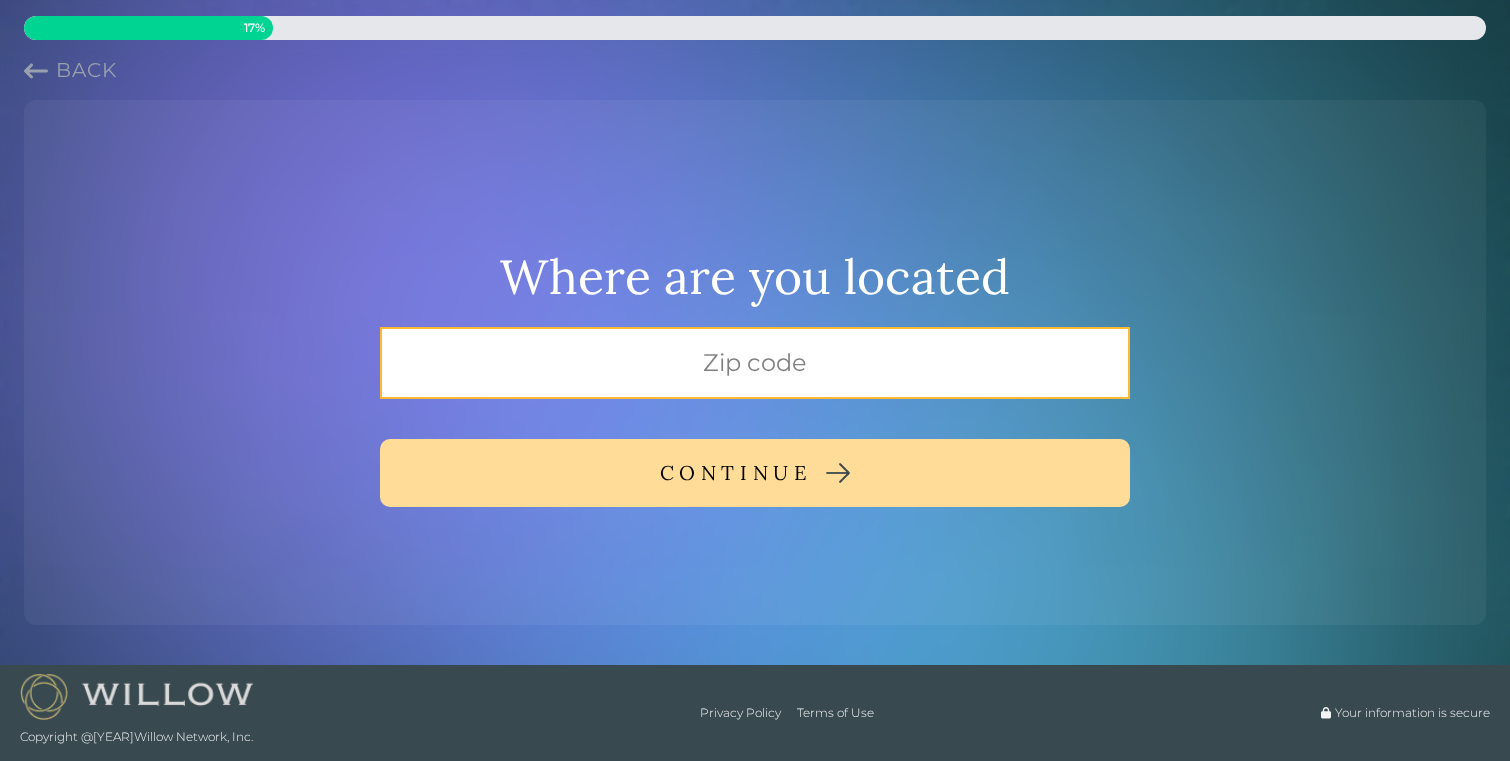 click at bounding box center [755, 363] 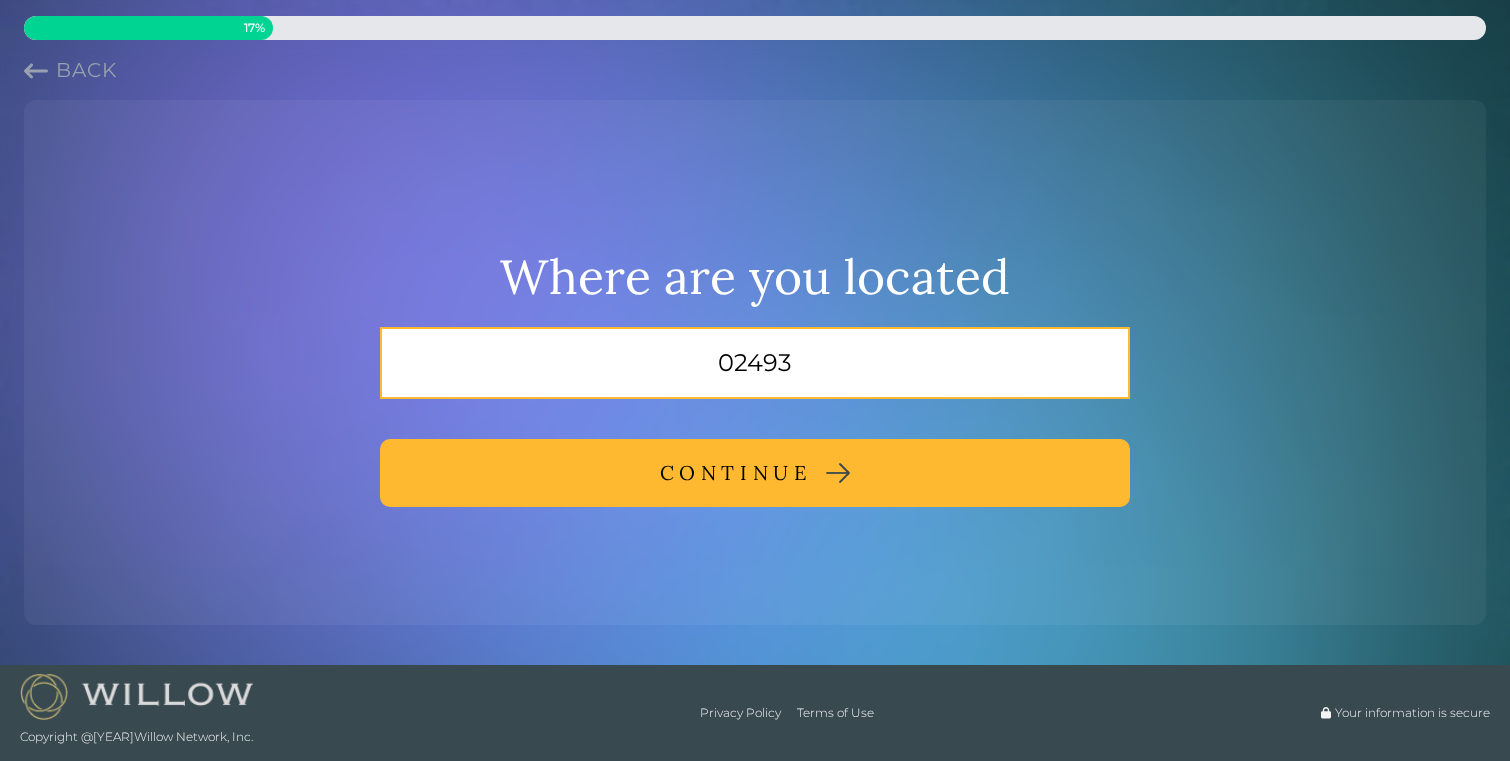 type on "02493" 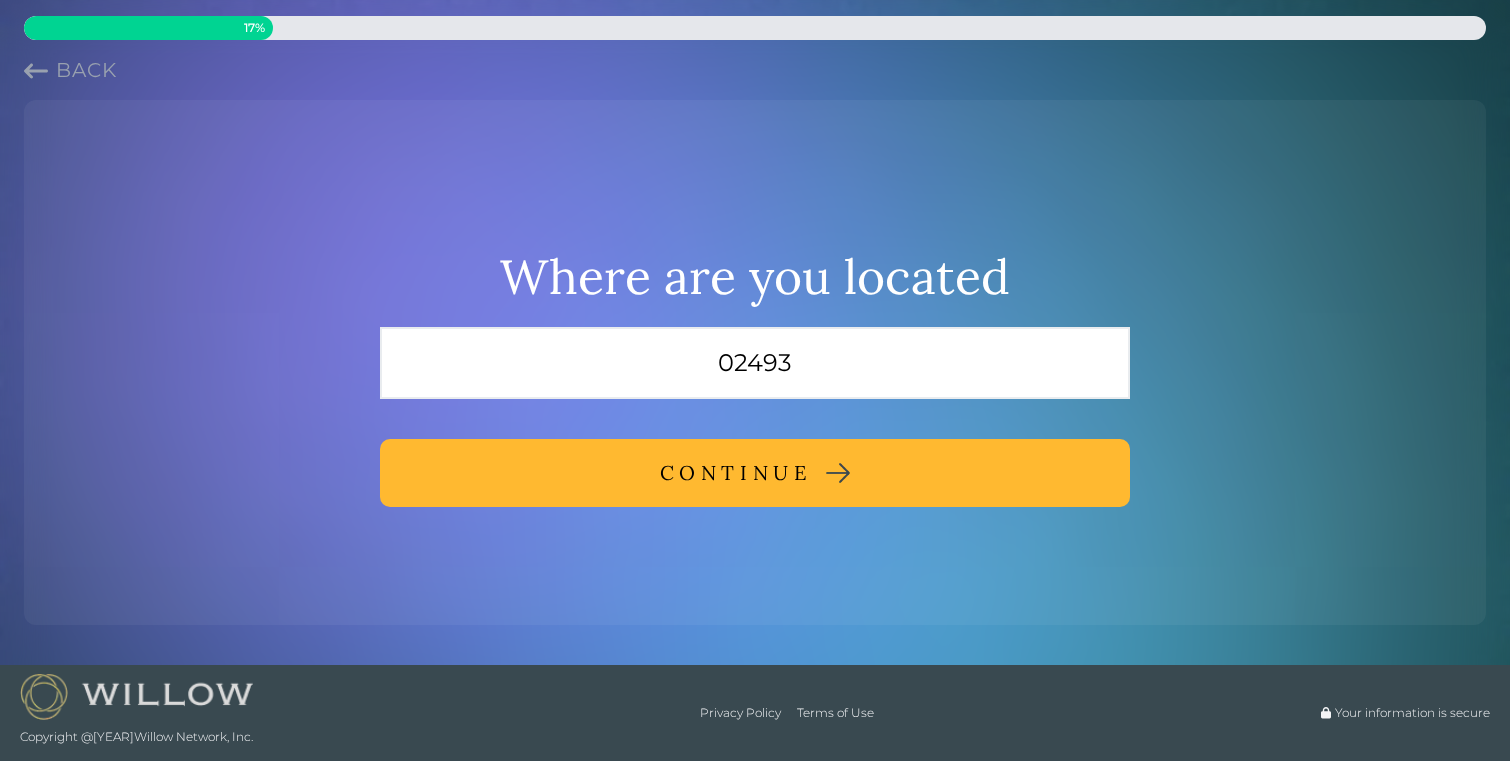 click on "CONTINUE" at bounding box center [736, 473] 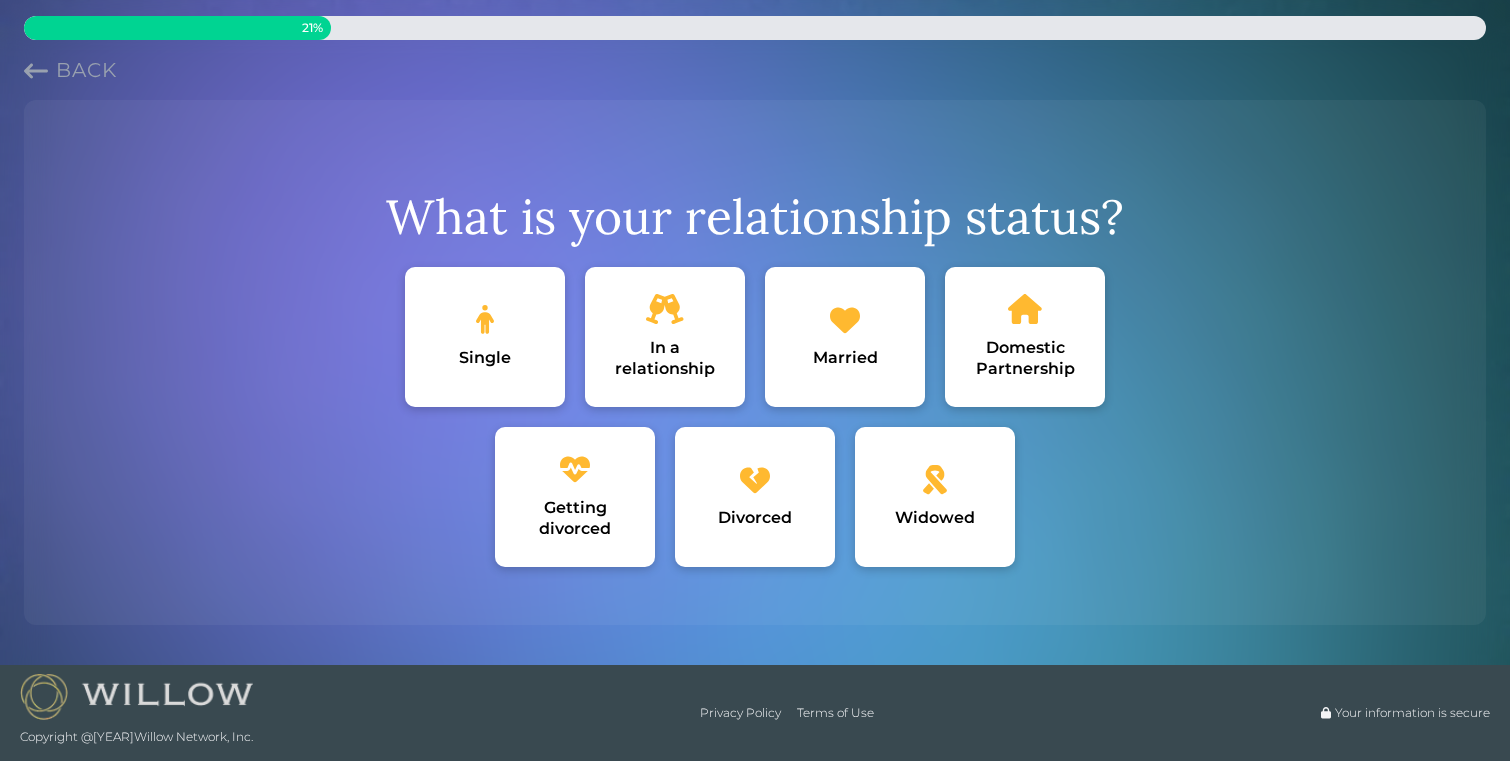 click on "In a relationship" at bounding box center (665, 358) 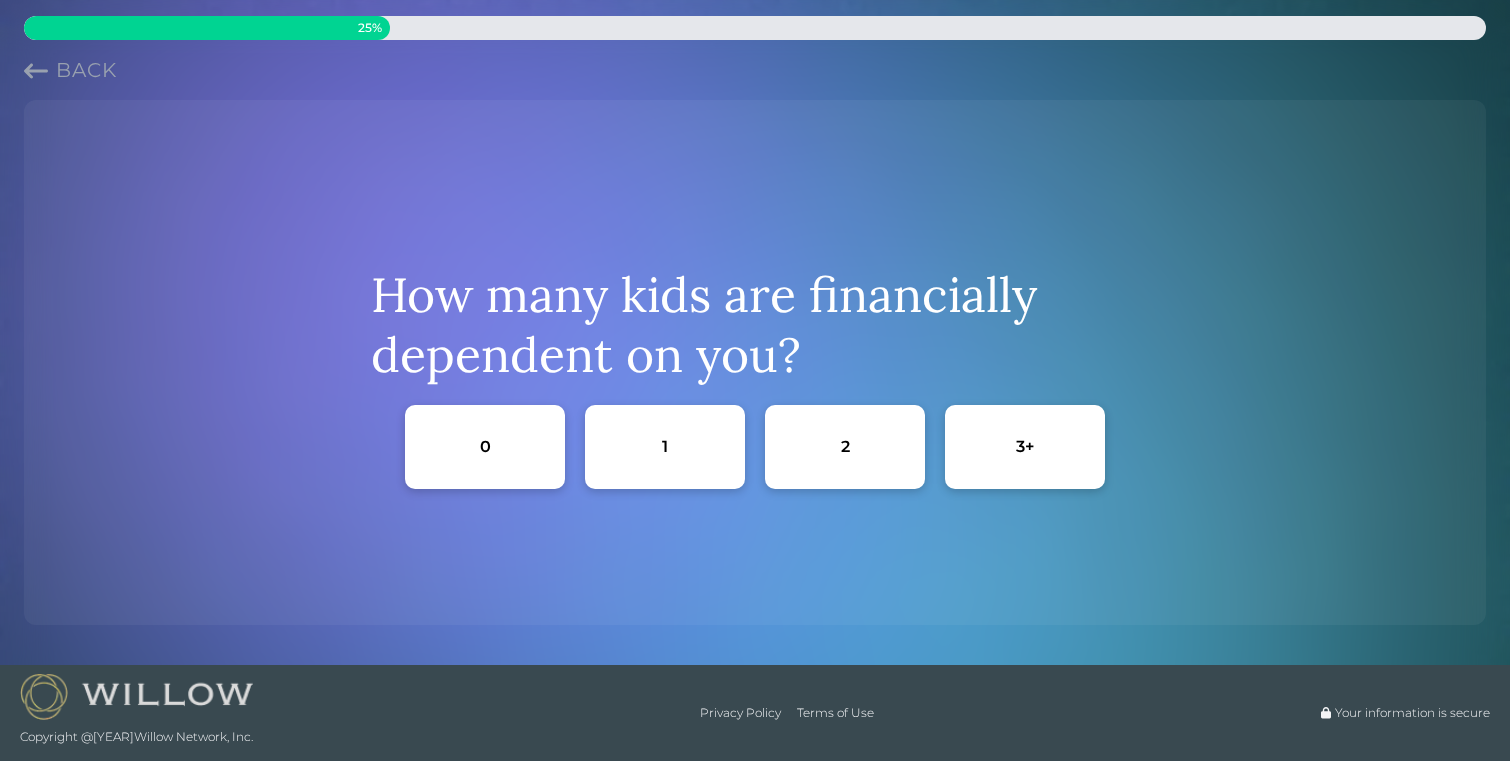 click on "2" at bounding box center (845, 447) 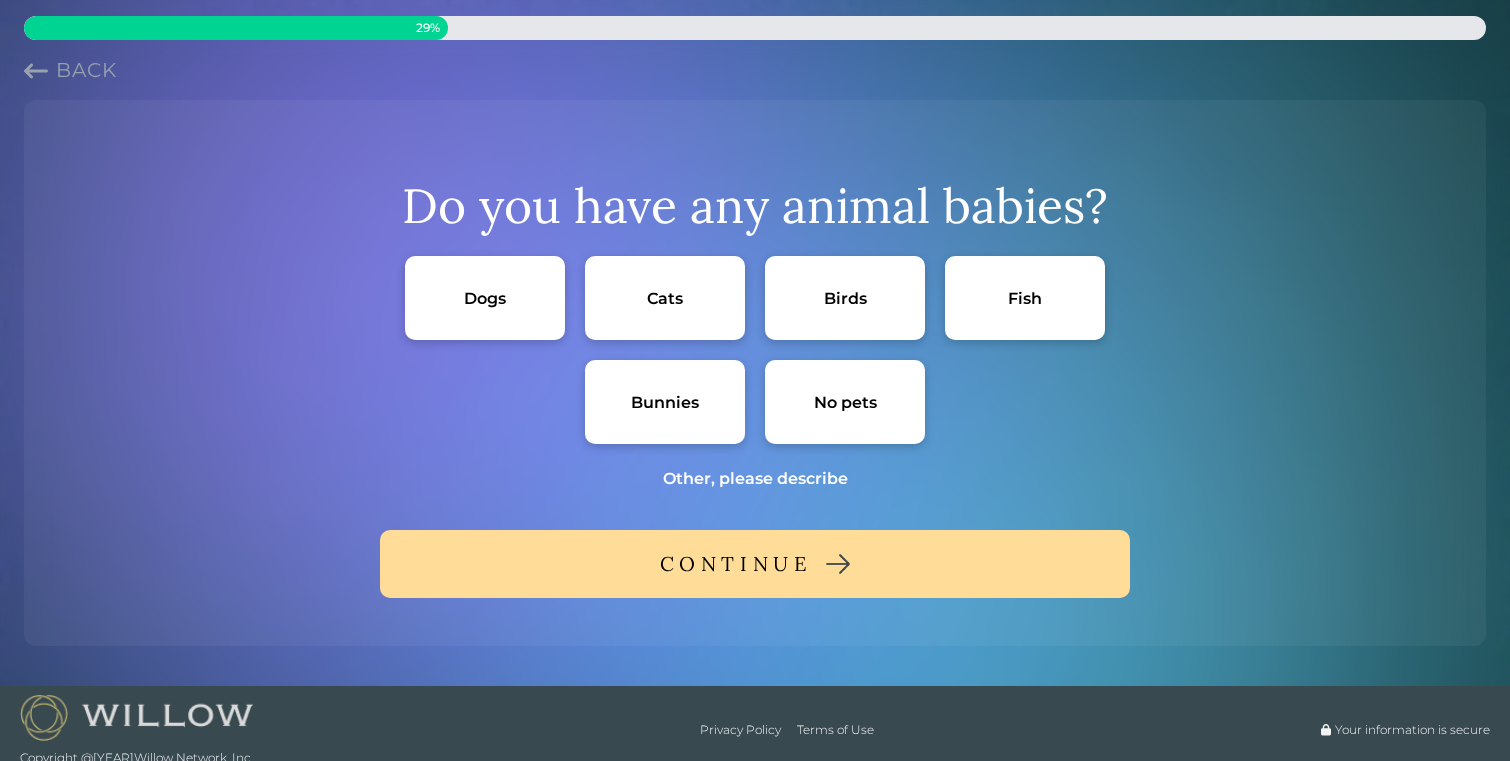 click on "Dogs" at bounding box center (485, 298) 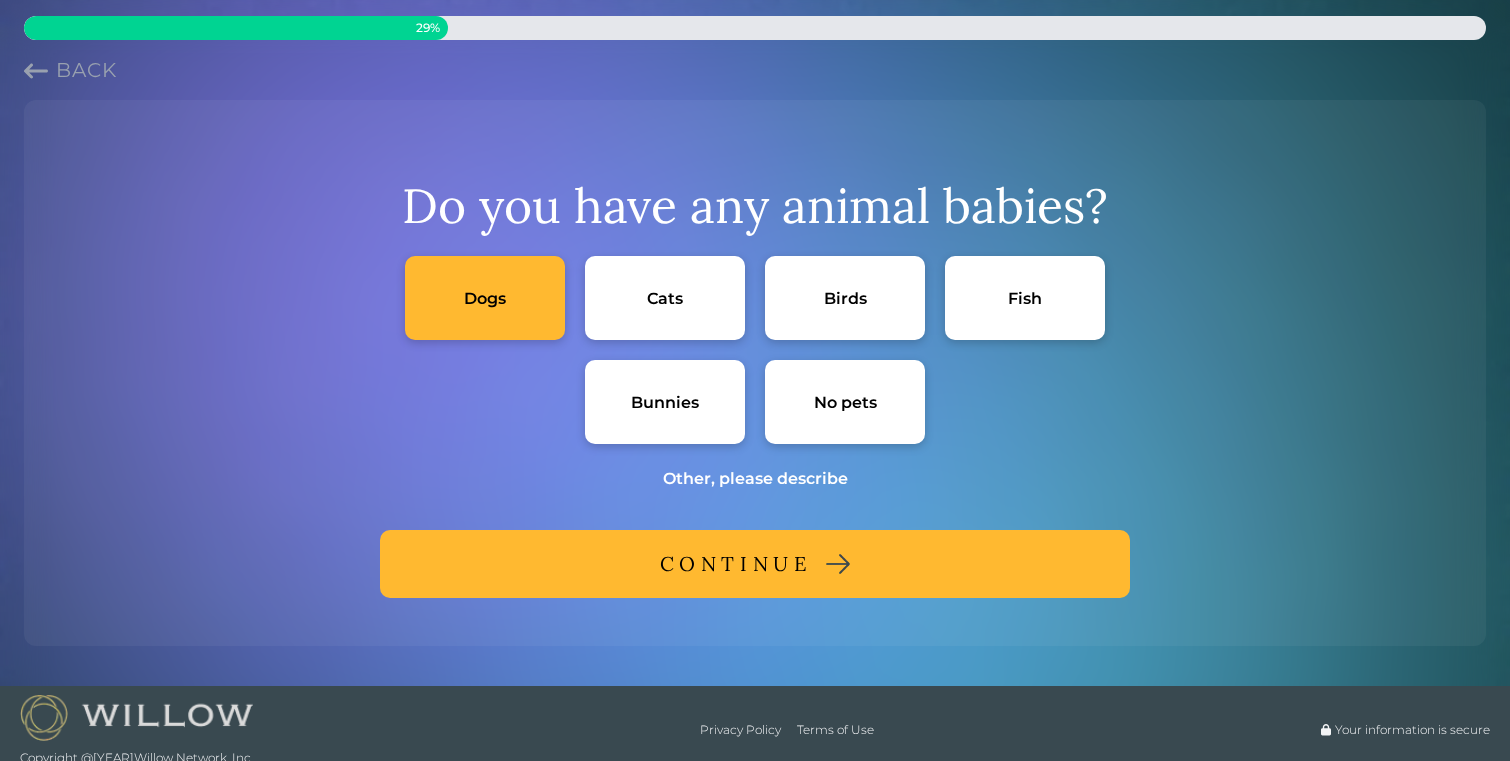 click on "CONTINUE" at bounding box center [755, 564] 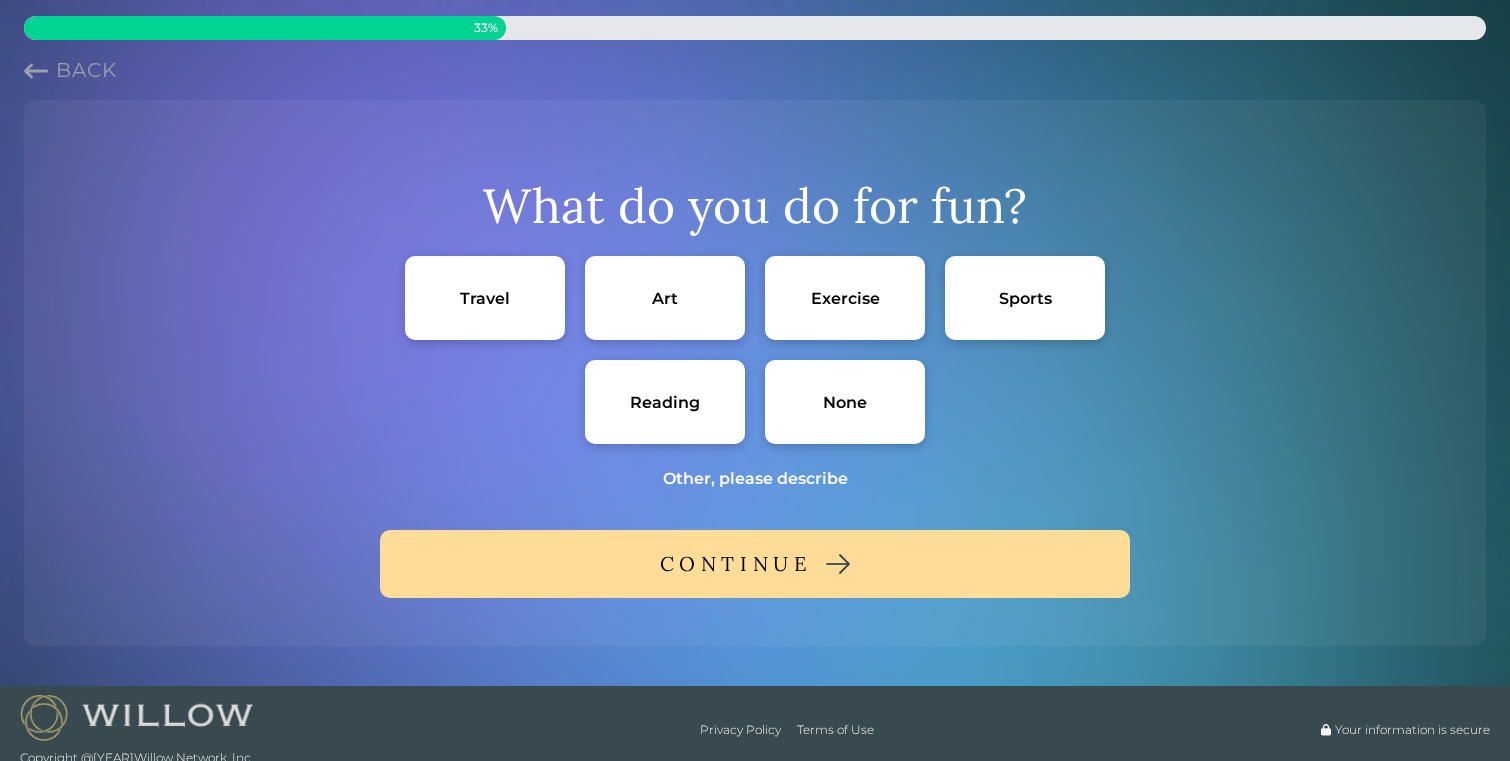 click on "Exercise" at bounding box center (845, 298) 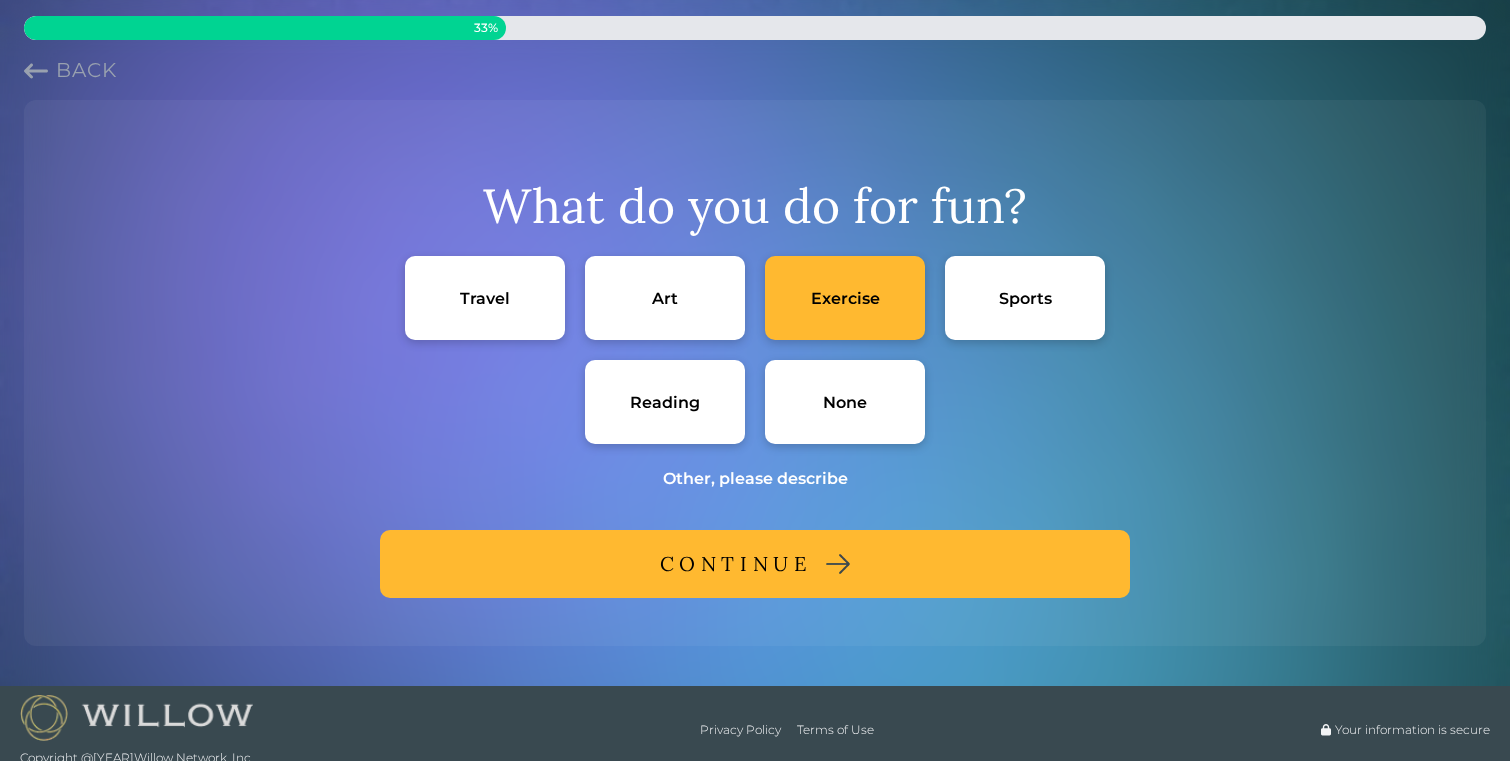 click on "Sports" at bounding box center [1025, 298] 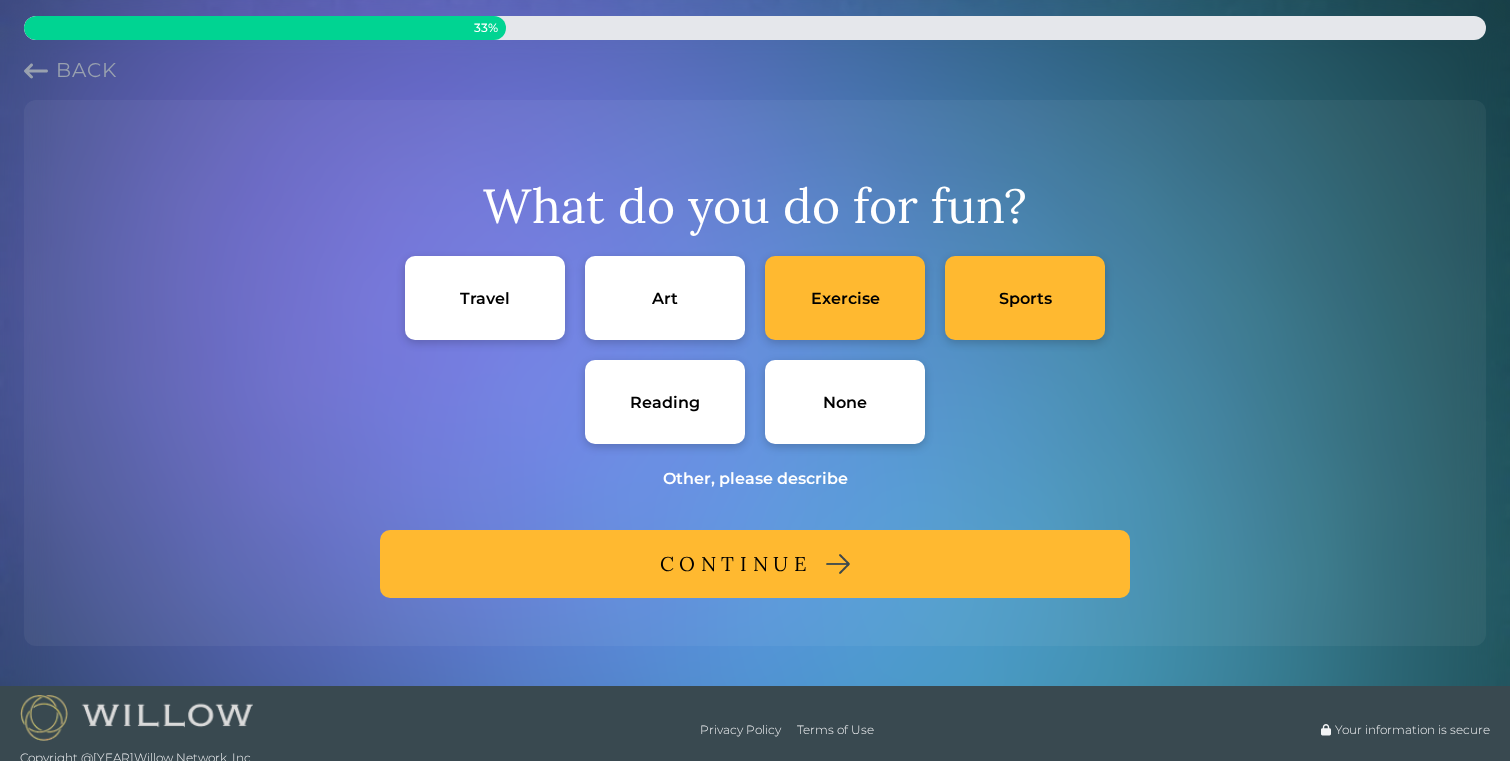click on "Art" at bounding box center [665, 298] 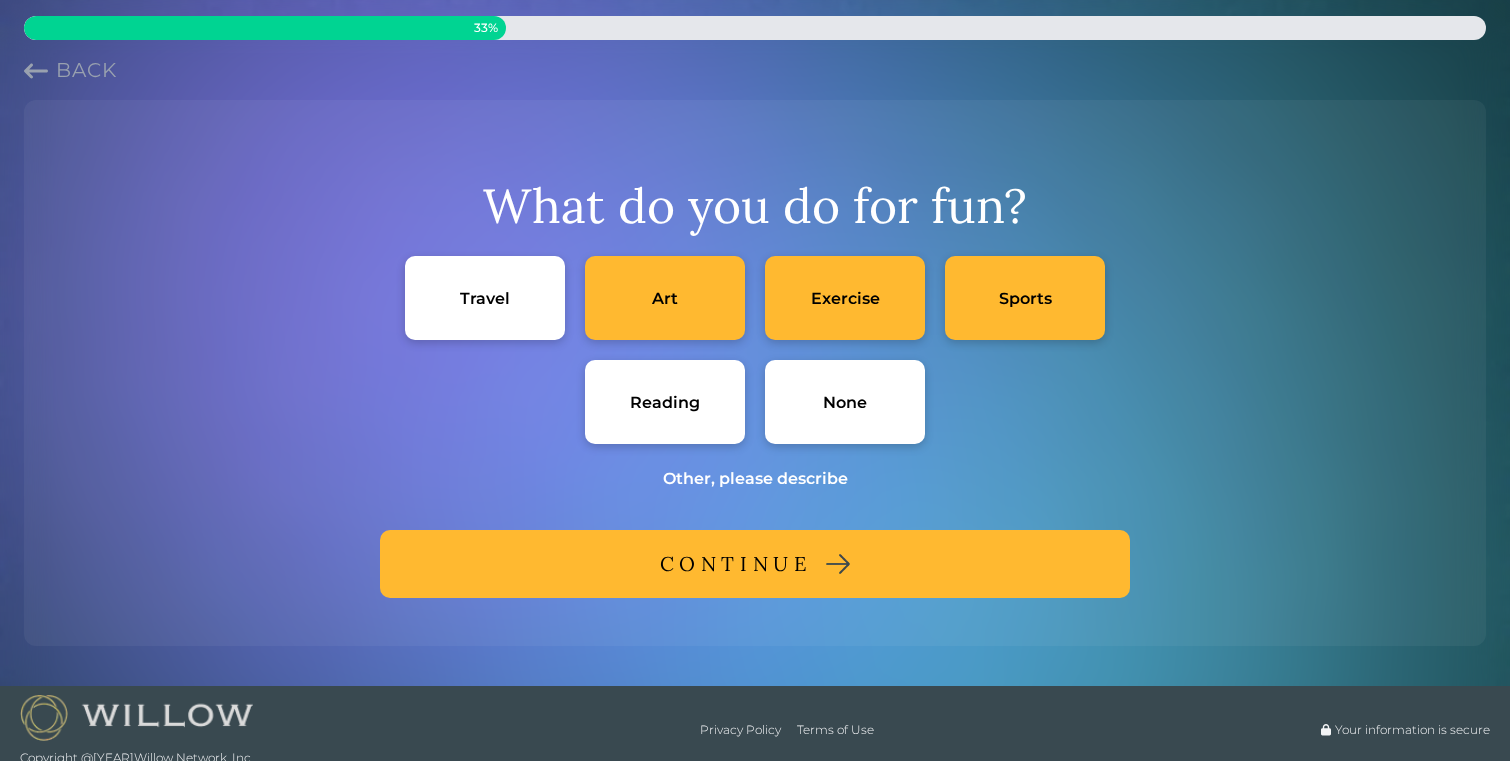 click on "Travel" at bounding box center [485, 298] 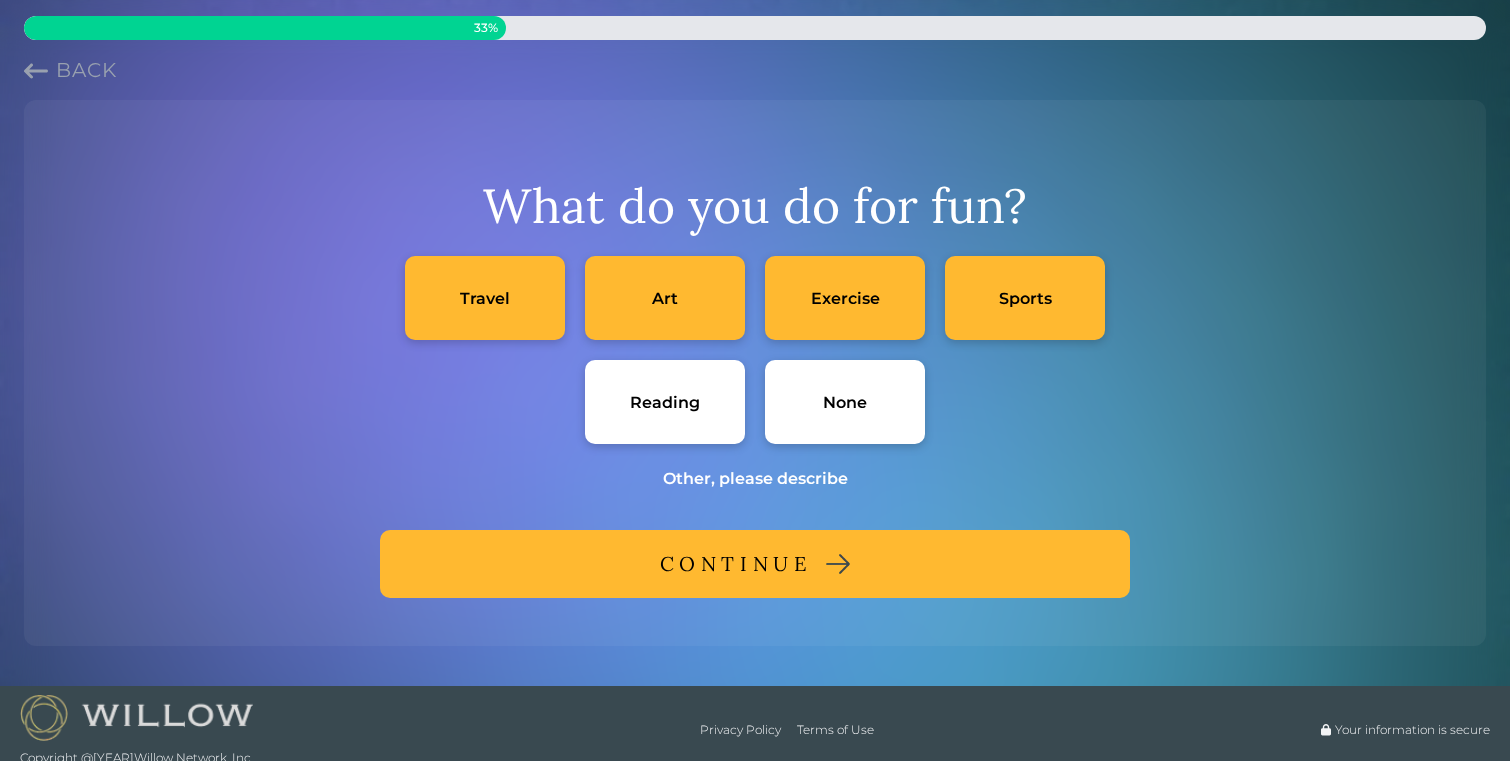 click on "Reading" at bounding box center [665, 402] 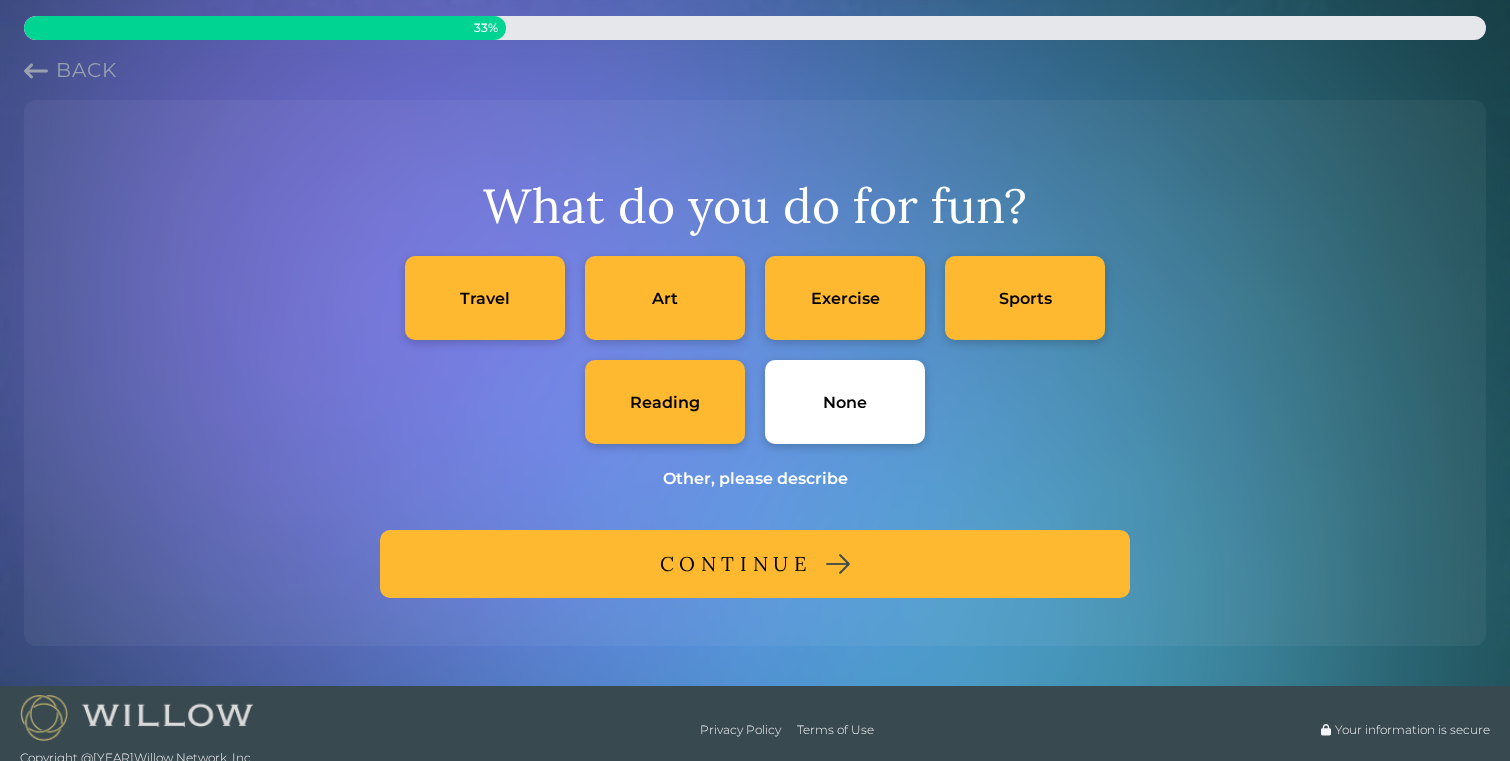 click on "CONTINUE" at bounding box center (736, 564) 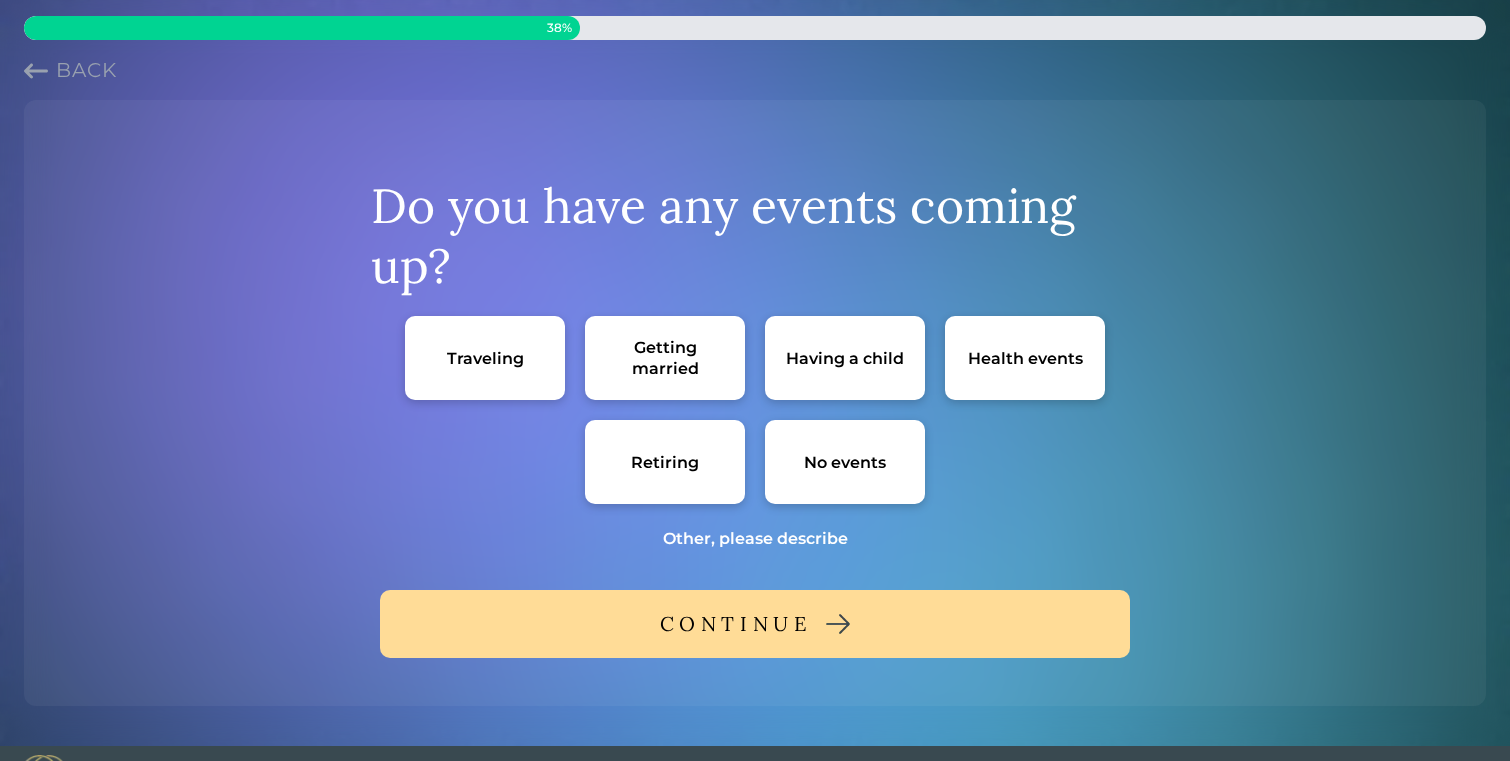 click on "No events" at bounding box center [845, 462] 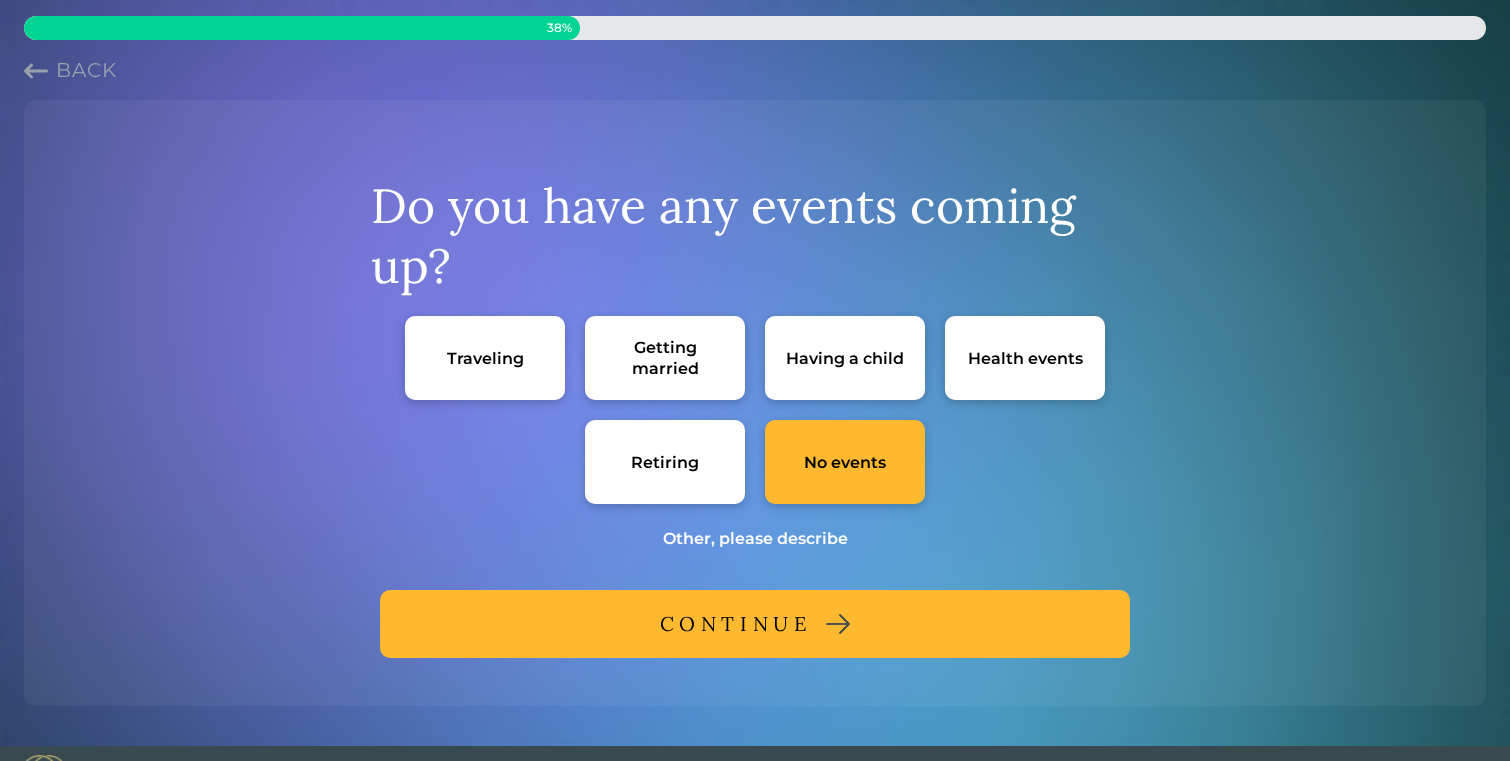 click on "CONTINUE" at bounding box center (736, 624) 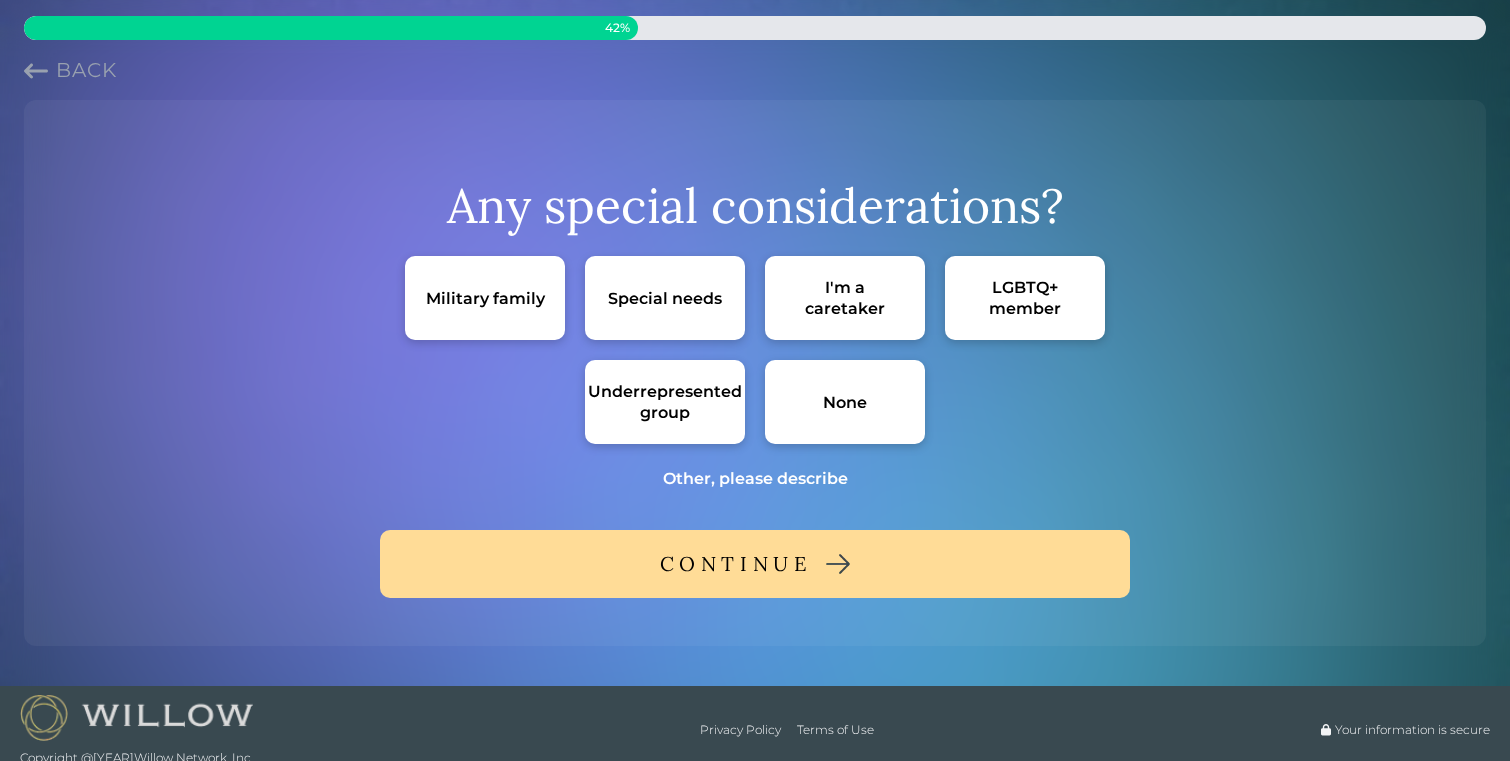 click on "None" at bounding box center [845, 402] 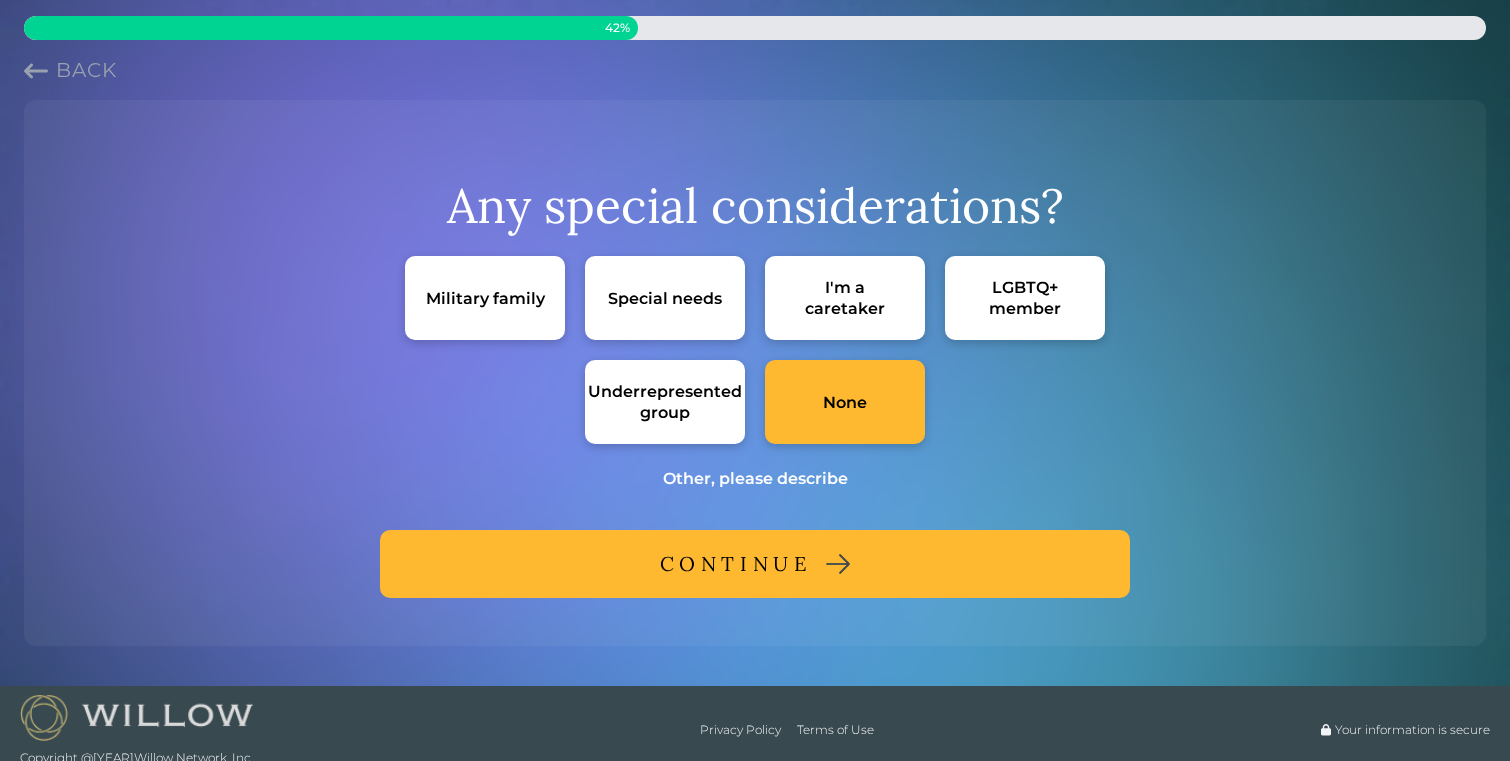click on "CONTINUE" at bounding box center [736, 564] 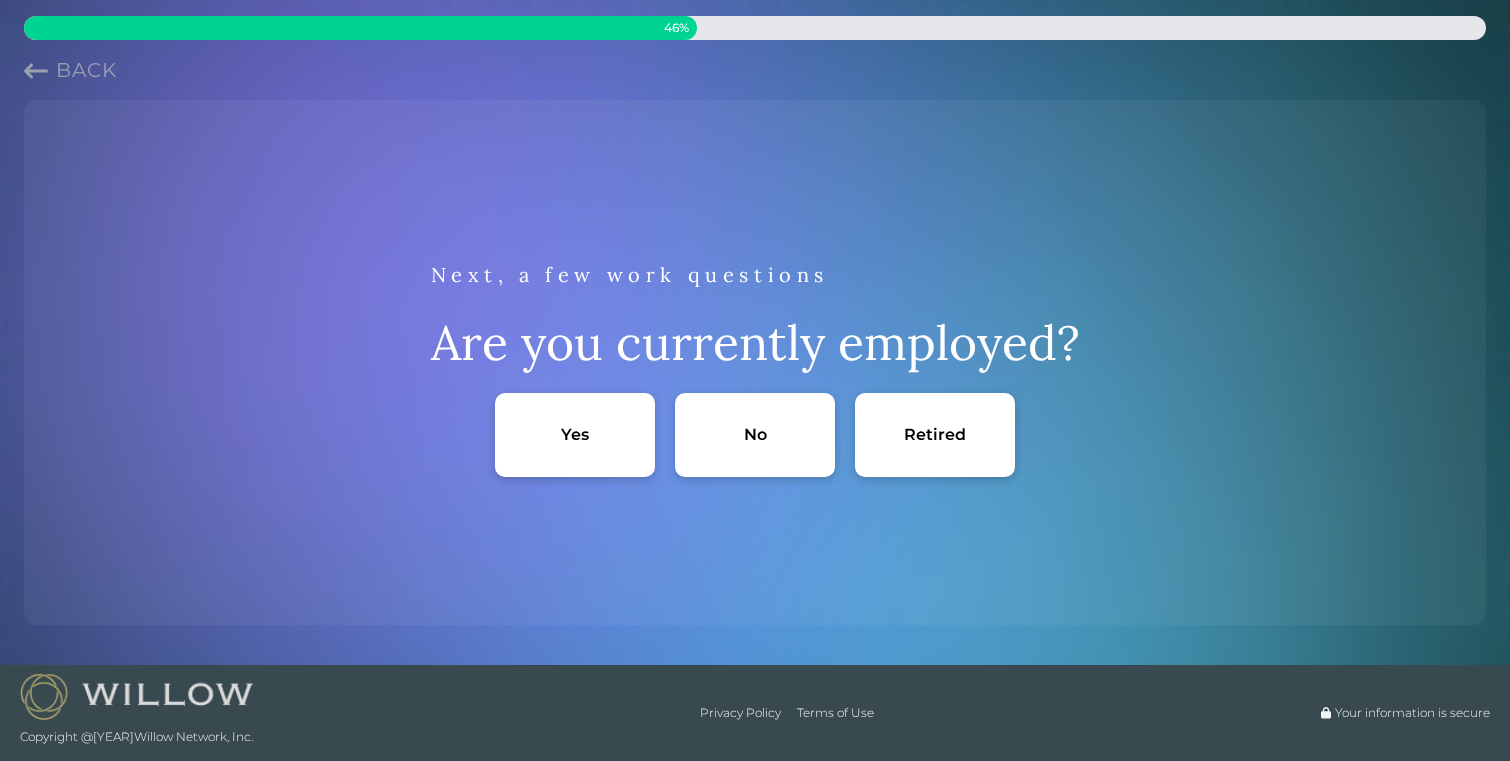 click on "Yes" at bounding box center [575, 435] 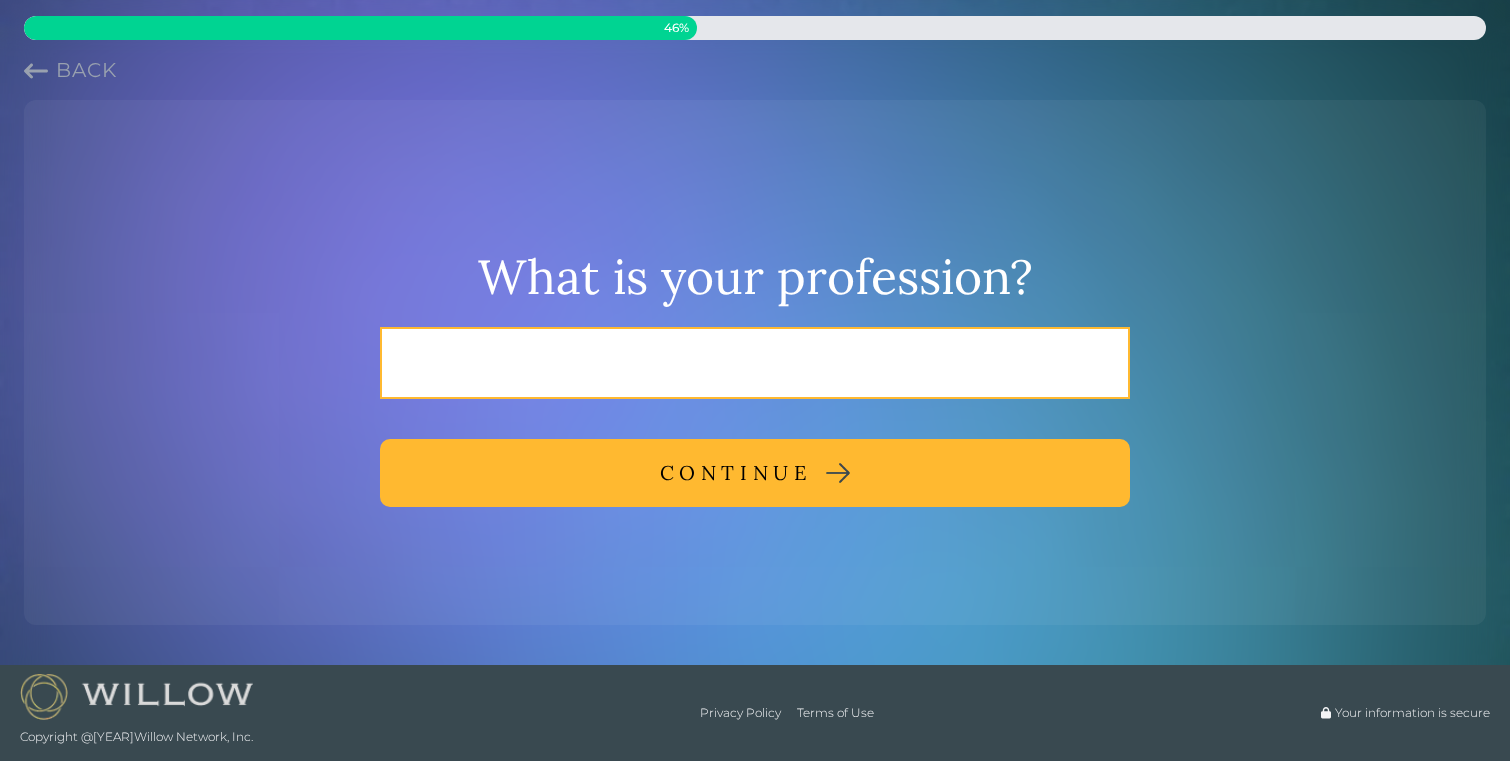 click at bounding box center [755, 363] 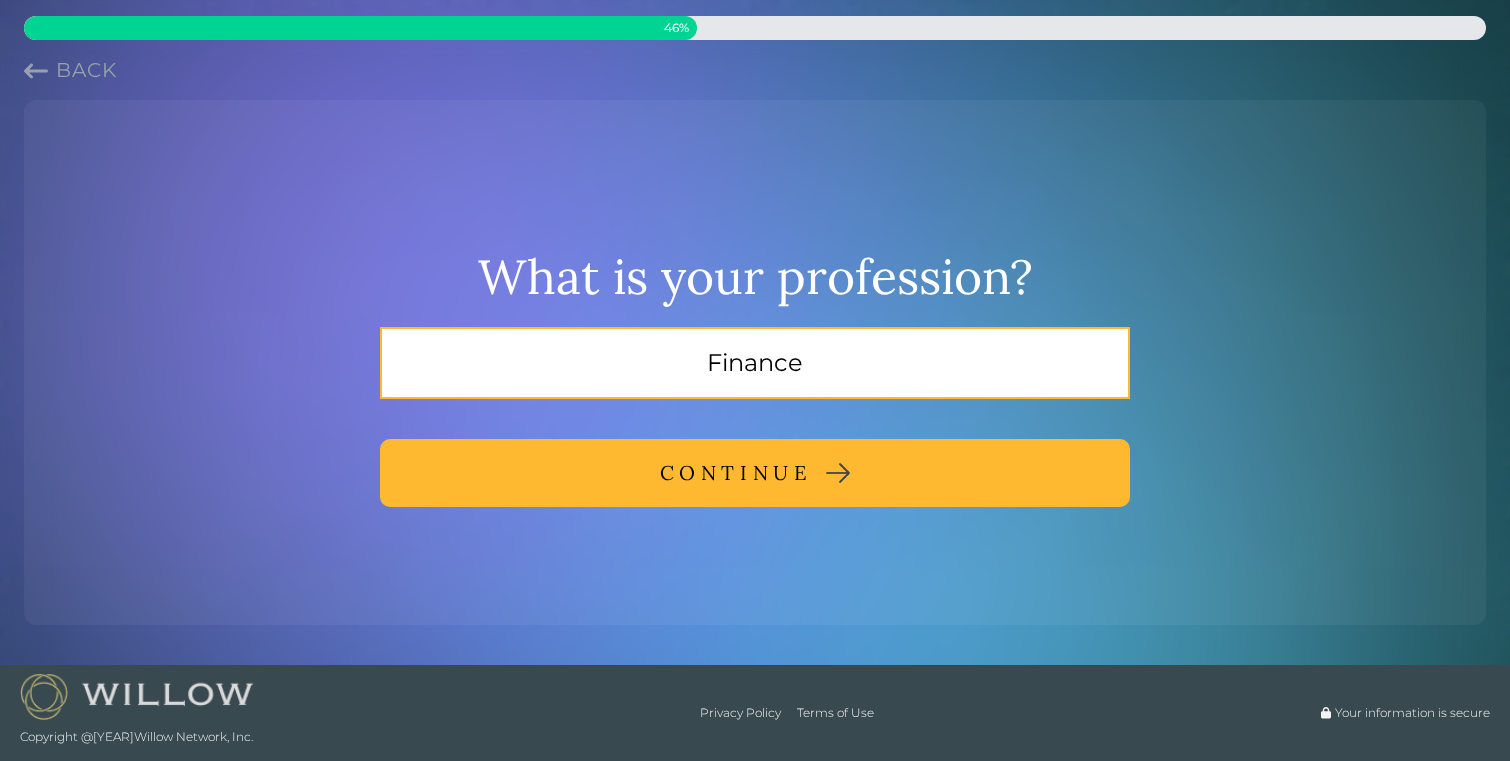 type on "Finance" 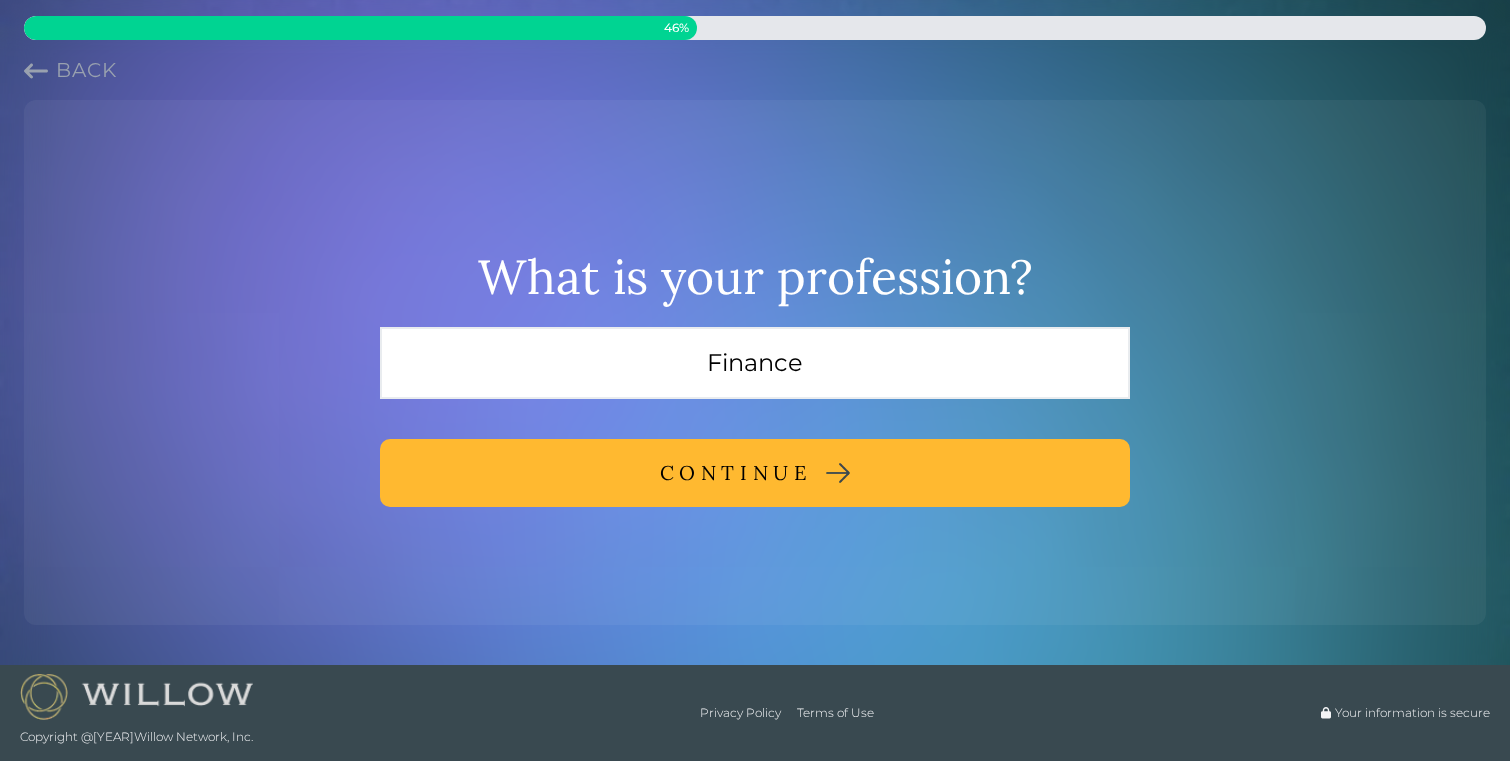 click on "CONTINUE" at bounding box center (736, 473) 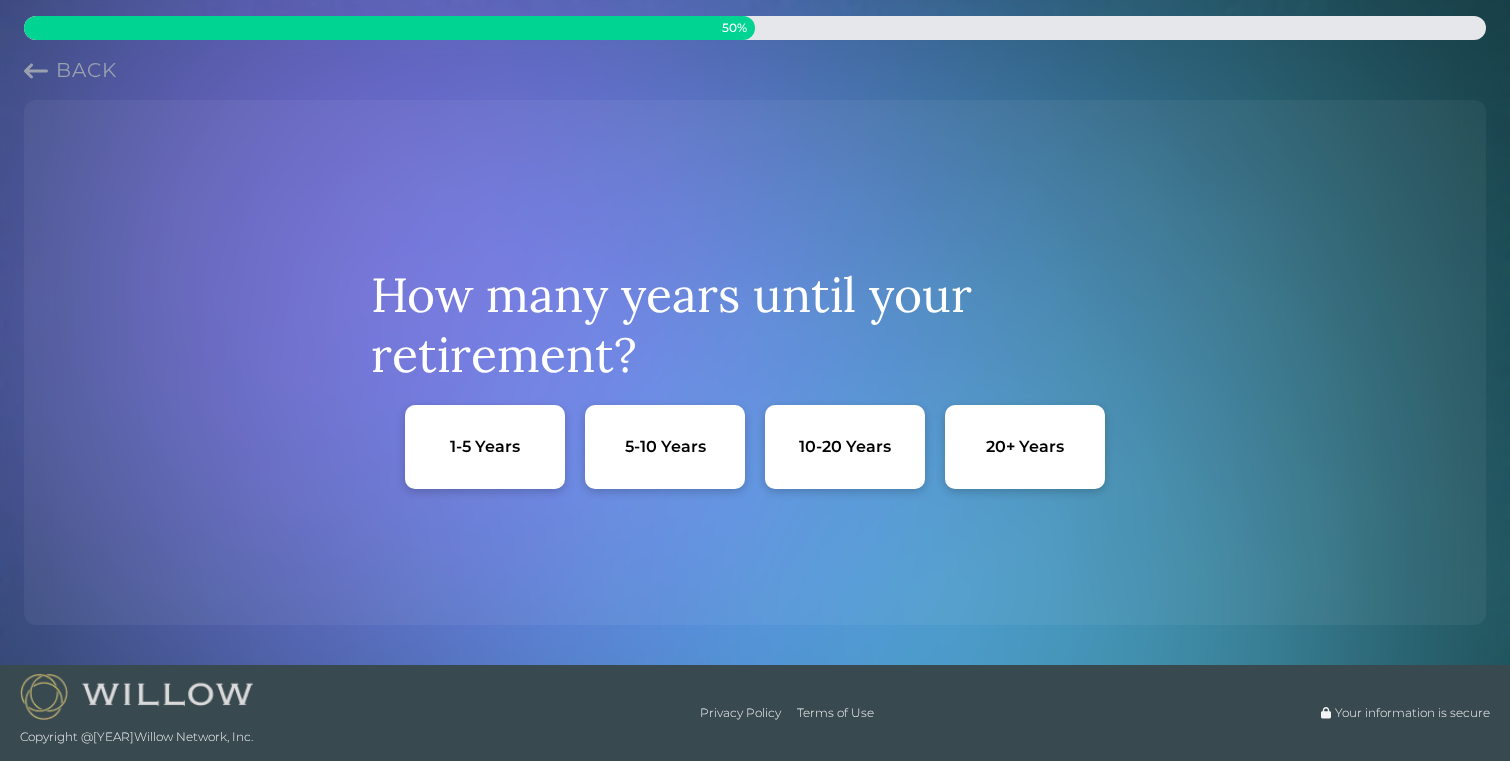 click on "5-10 Years" at bounding box center [665, 447] 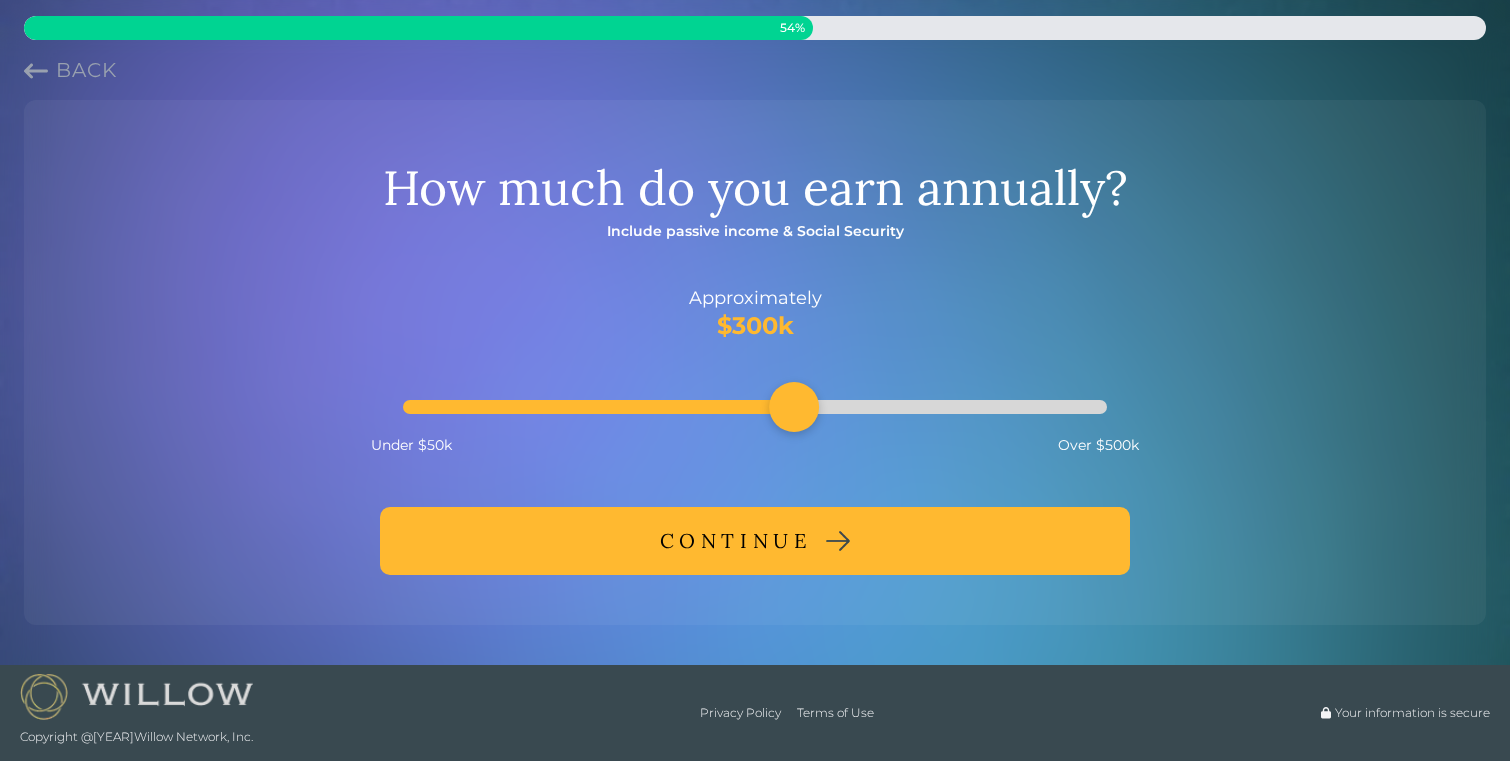 drag, startPoint x: 558, startPoint y: 414, endPoint x: 777, endPoint y: 417, distance: 219.02055 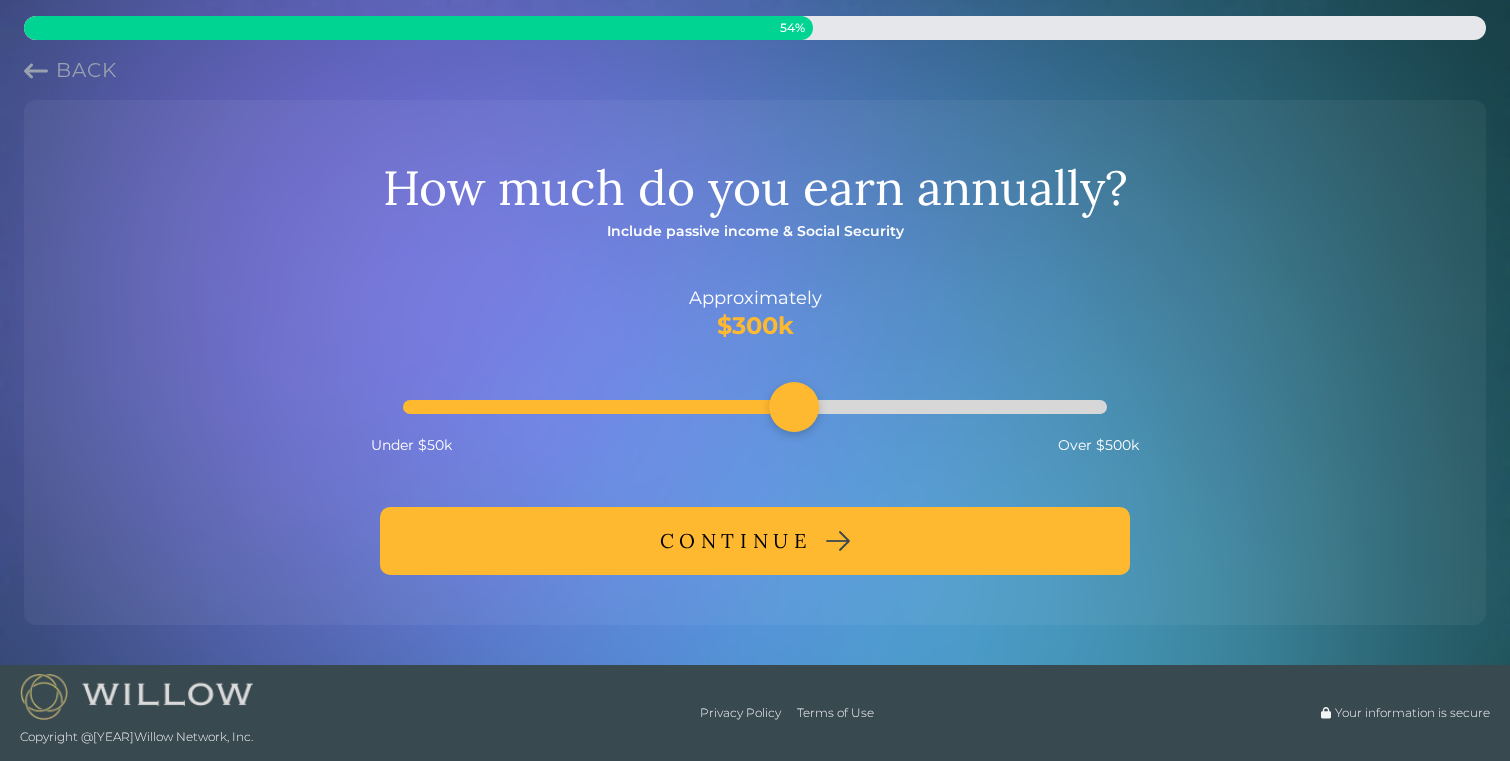 click on "CONTINUE" at bounding box center (736, 541) 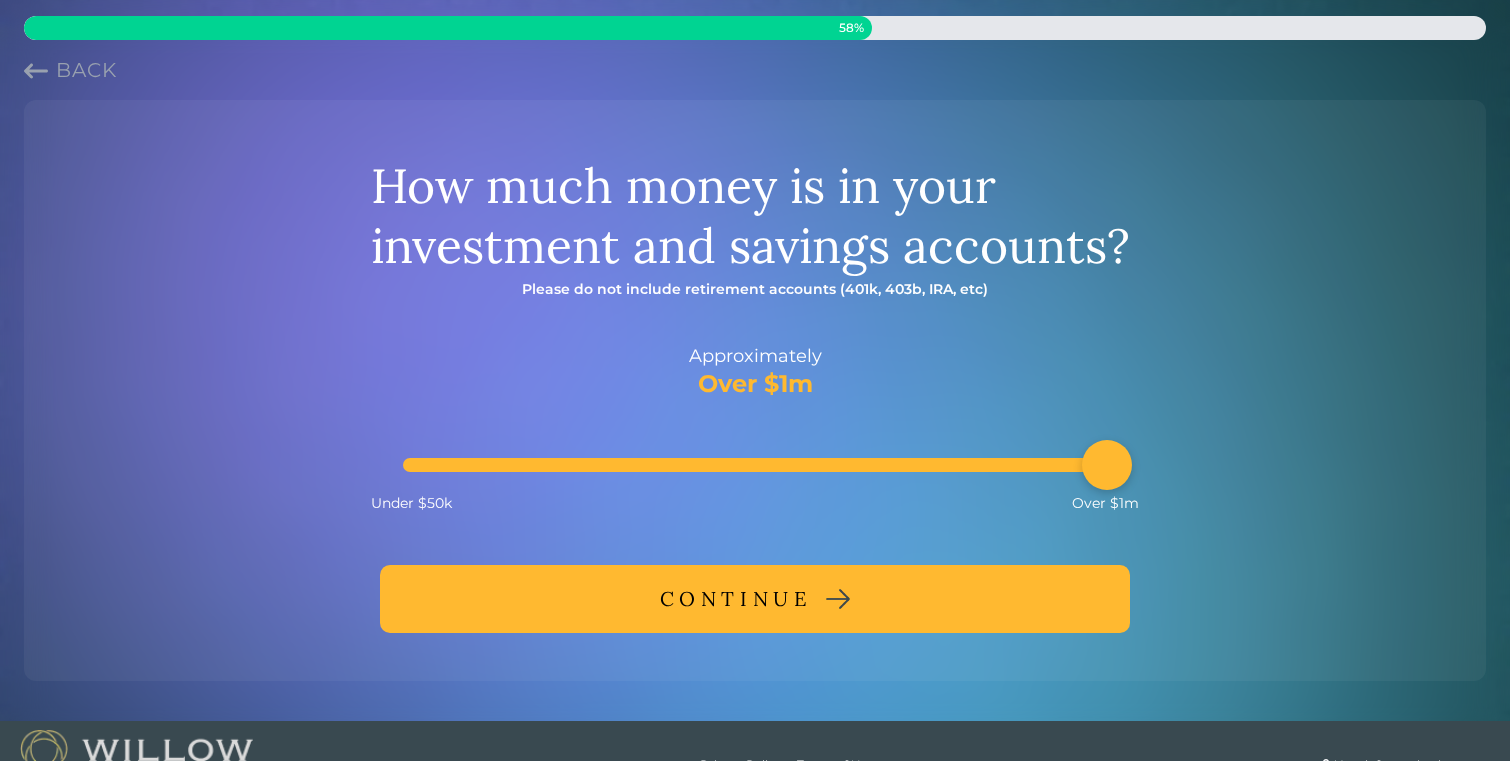 drag, startPoint x: 462, startPoint y: 466, endPoint x: 1108, endPoint y: 477, distance: 646.0936 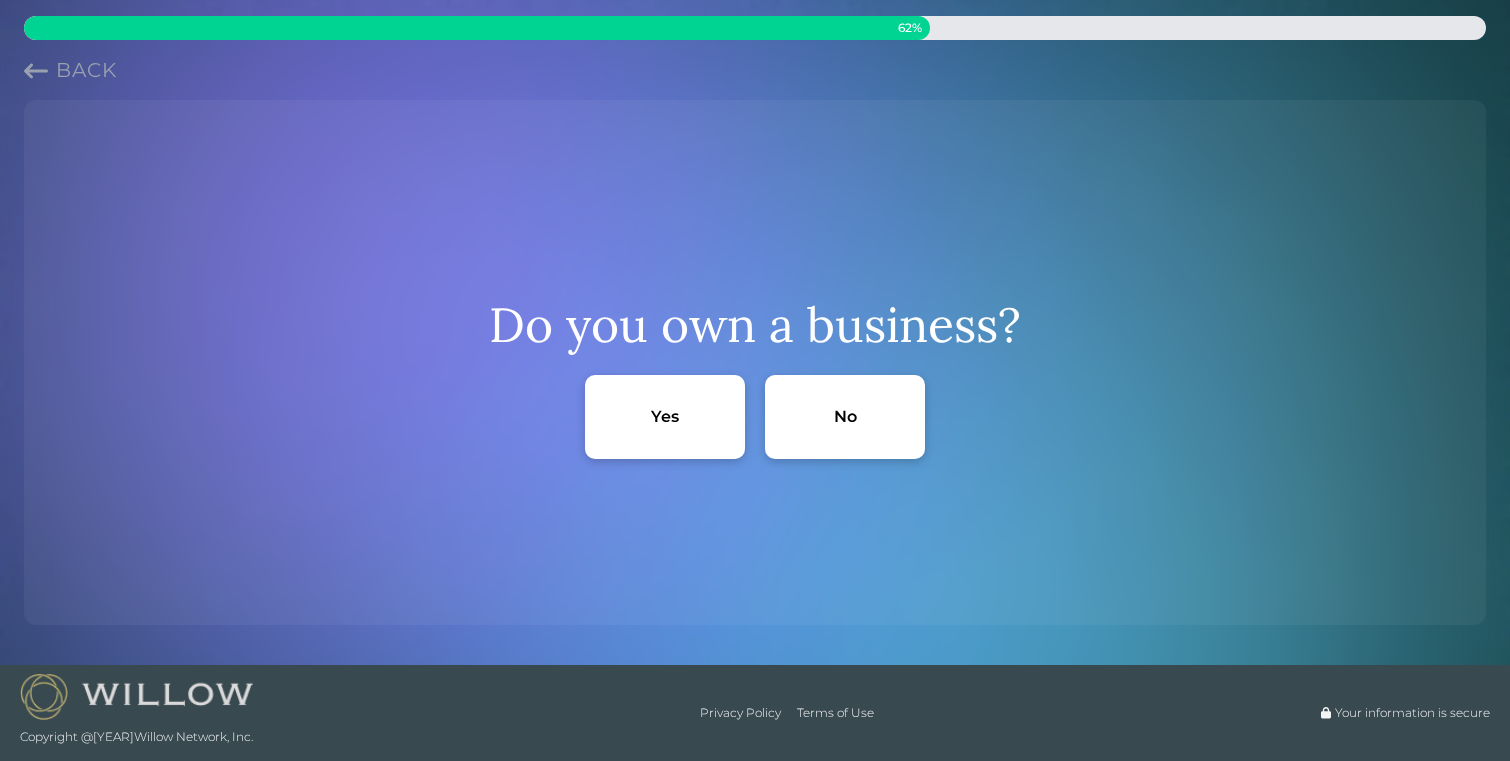 click on "No" at bounding box center (845, 417) 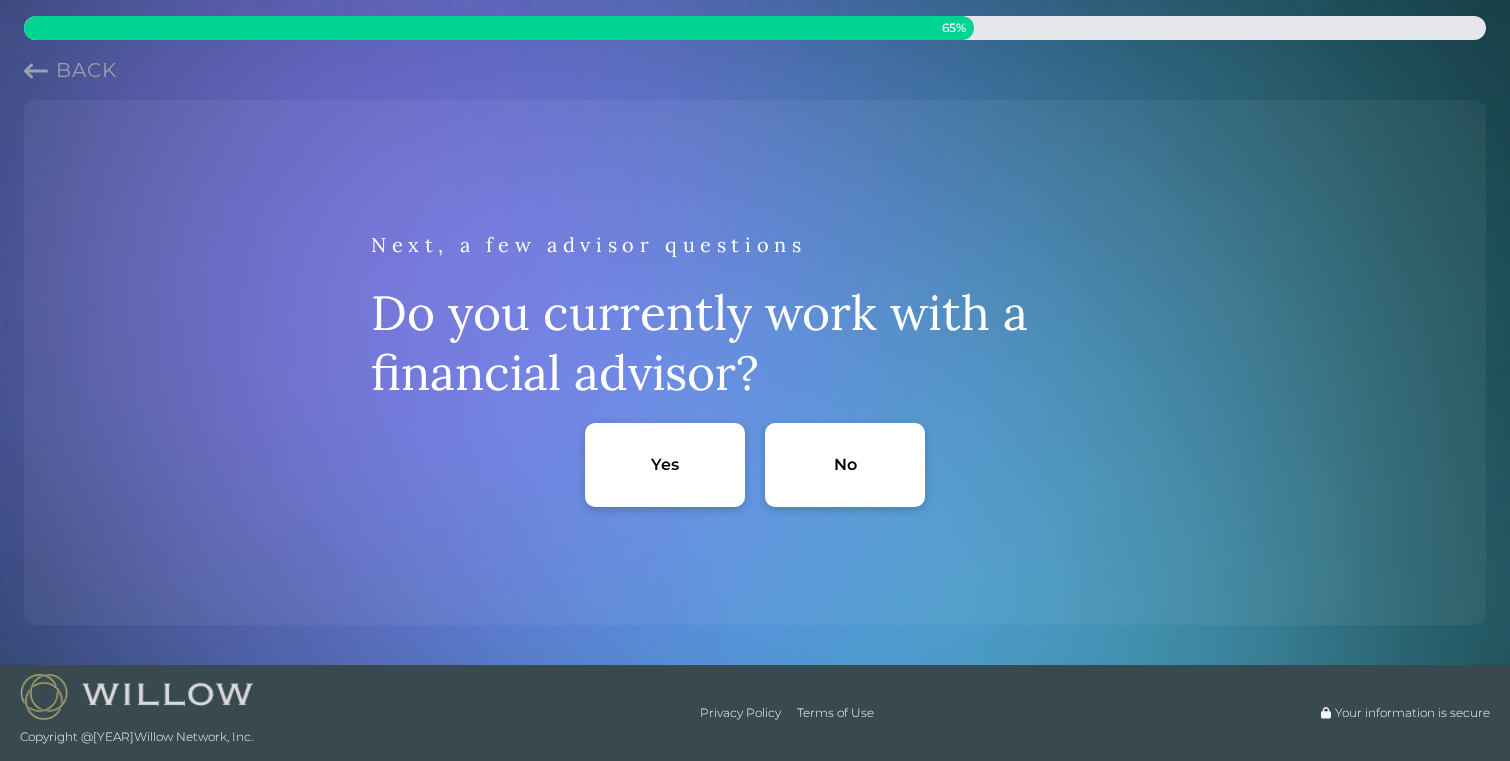 click on "No" at bounding box center (845, 465) 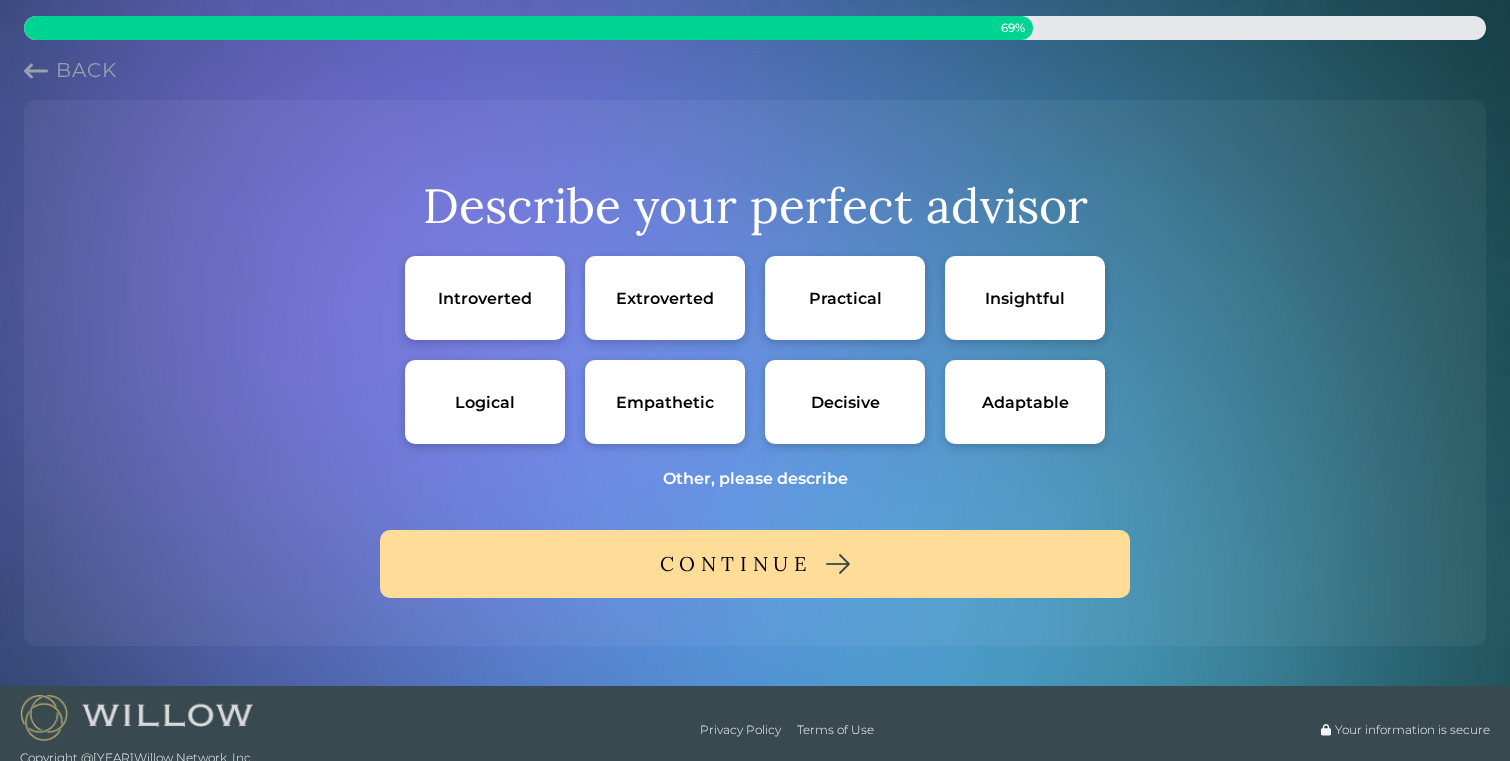 click on "Practical" at bounding box center [845, 298] 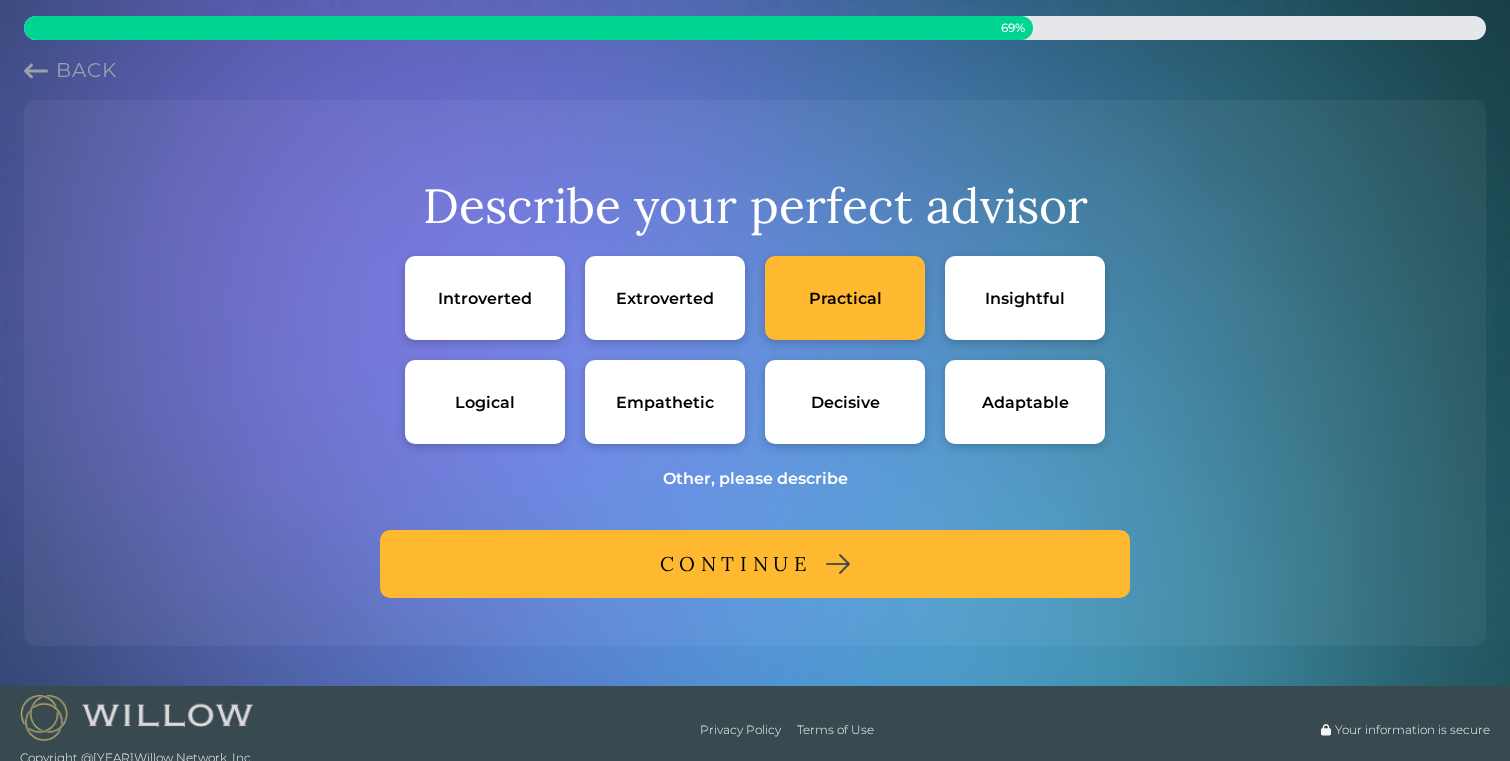 click on "Empathetic" at bounding box center (665, 402) 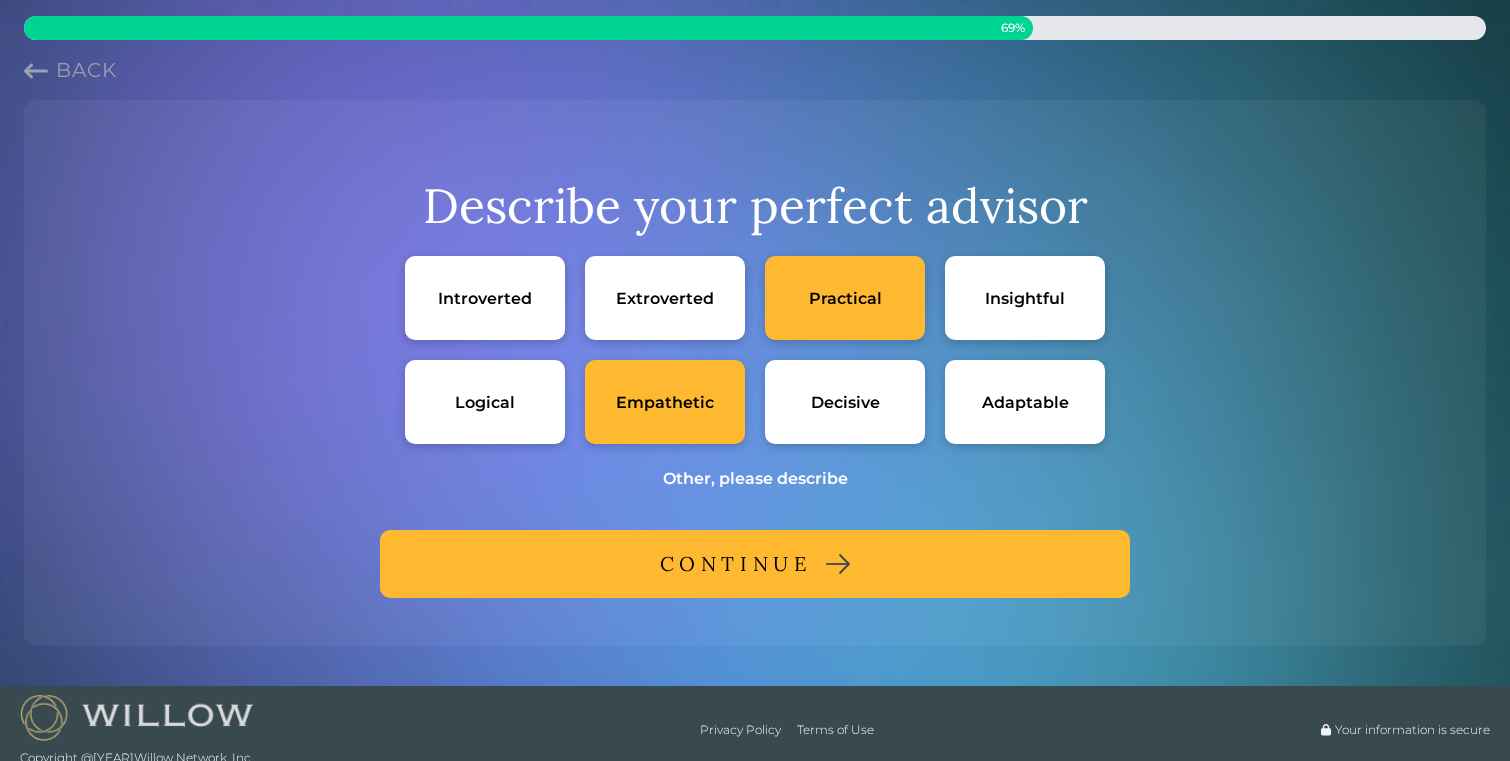 click on "Logical" at bounding box center (485, 402) 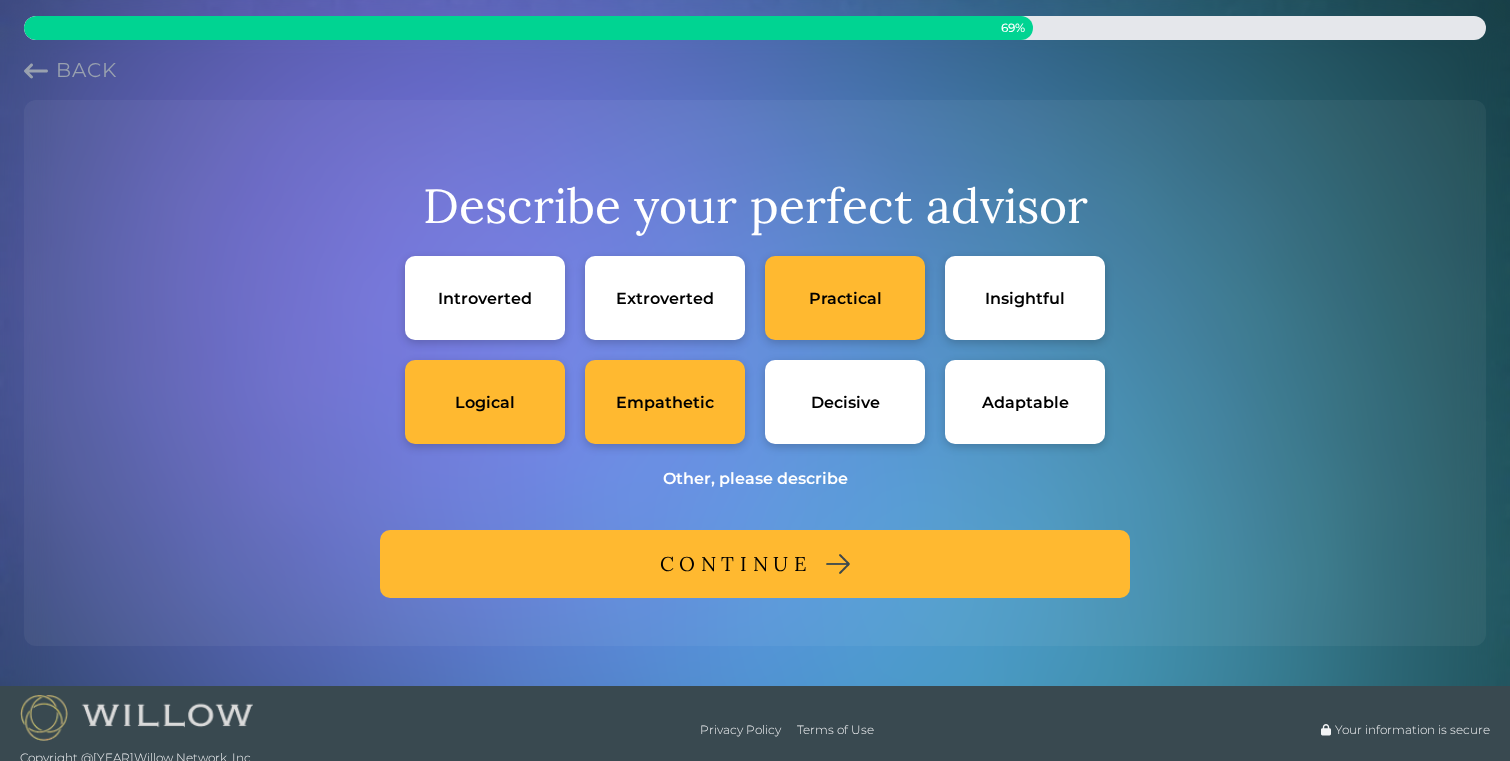 click on "Other, please describe" at bounding box center [755, 478] 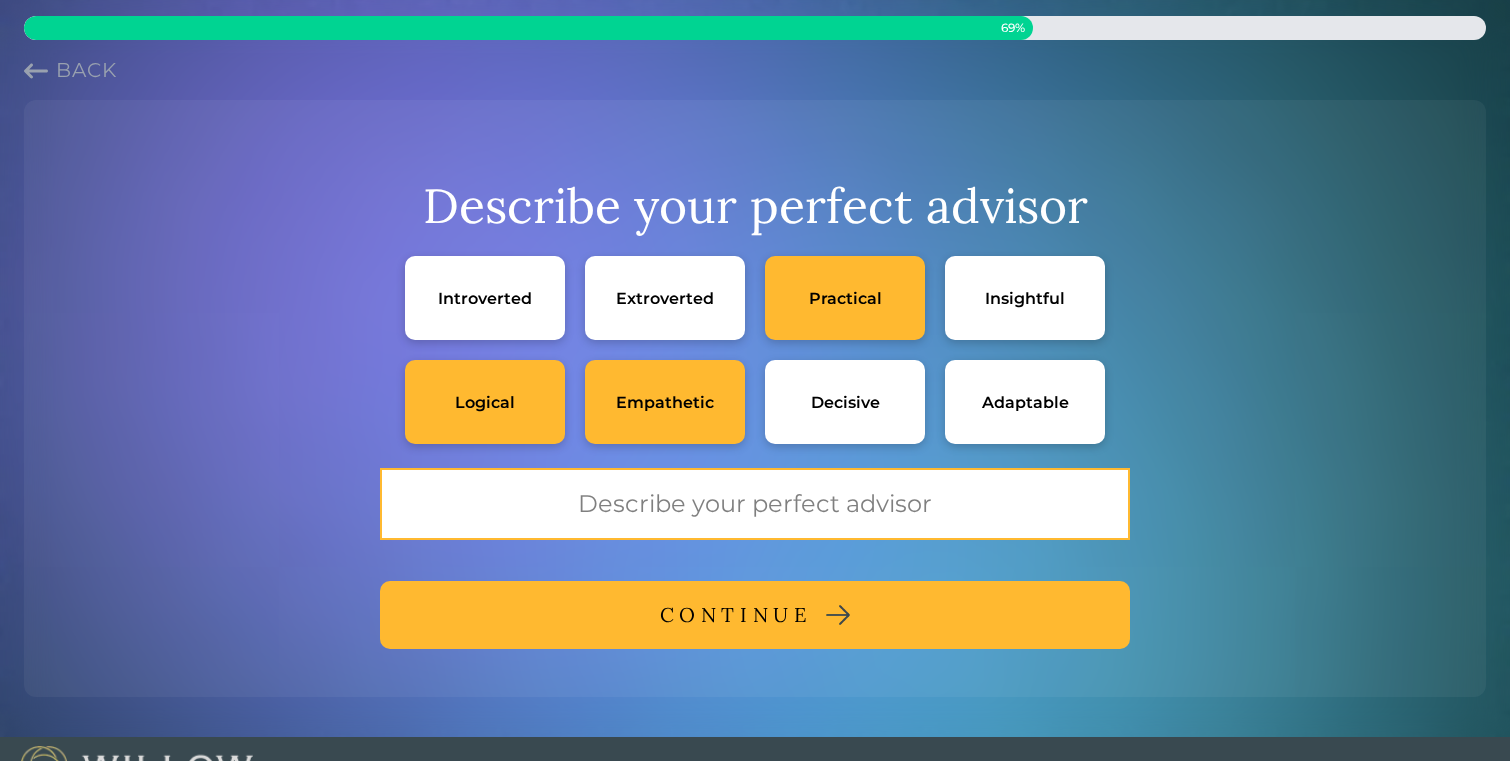 click at bounding box center [755, 504] 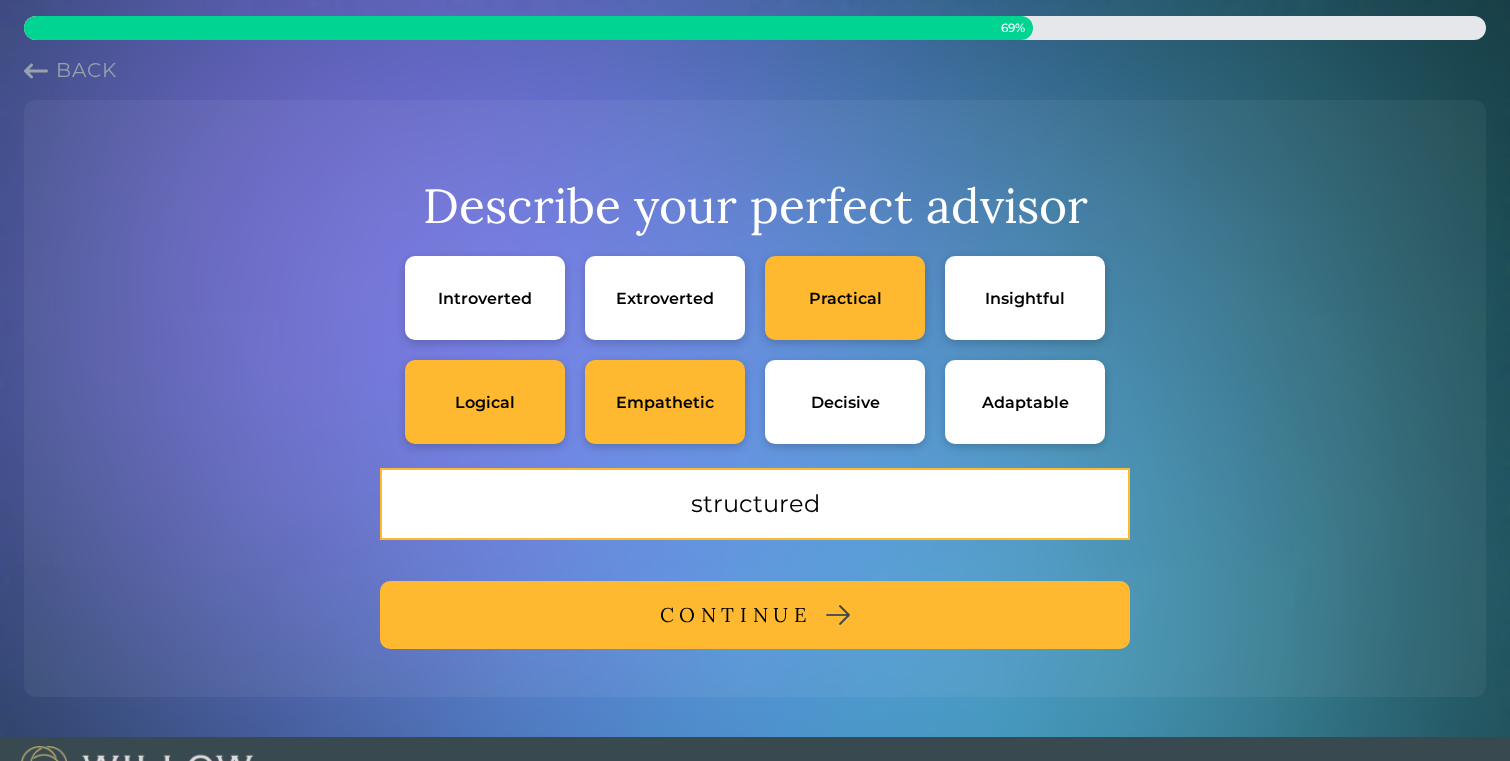 type on "structured" 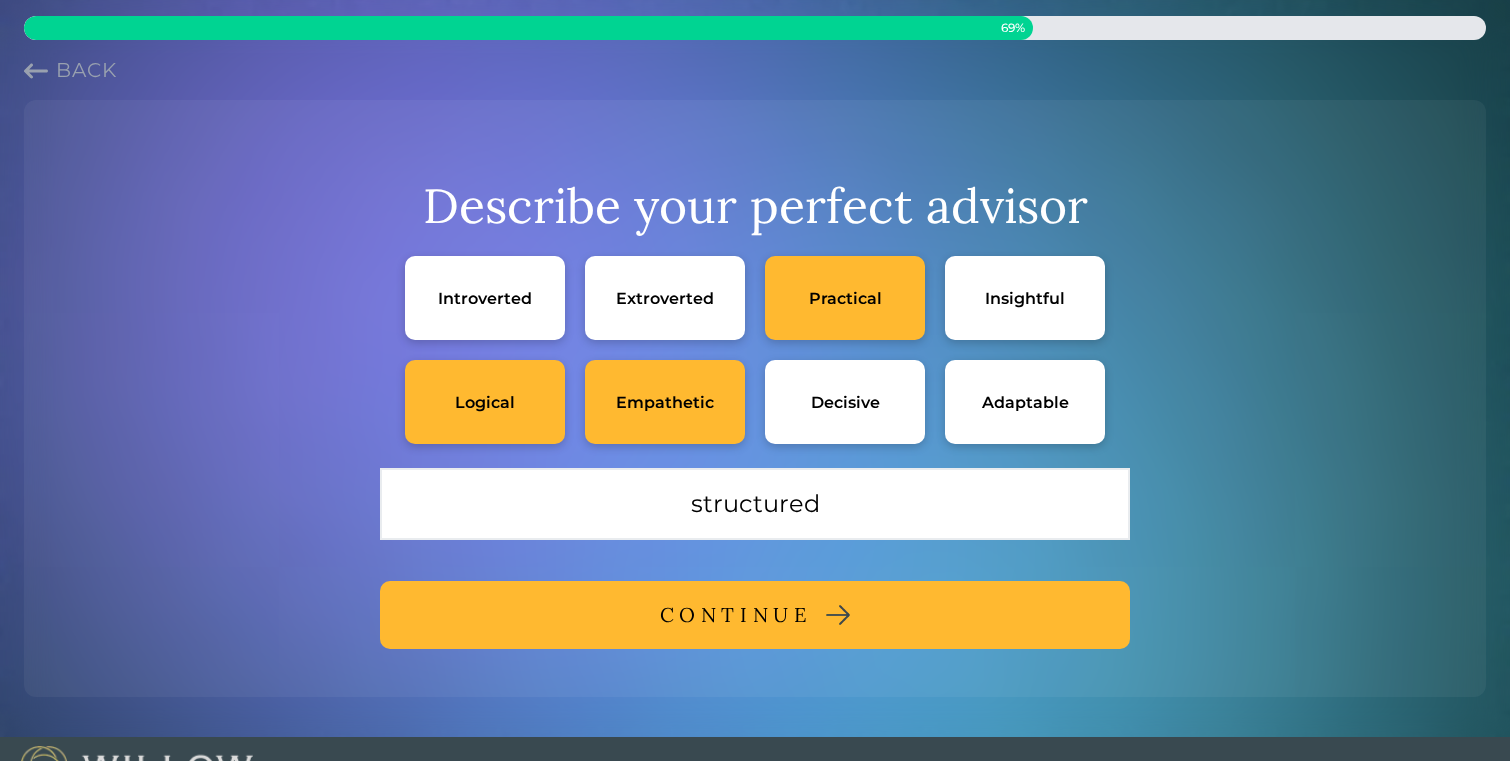 click on "CONTINUE" at bounding box center (736, 615) 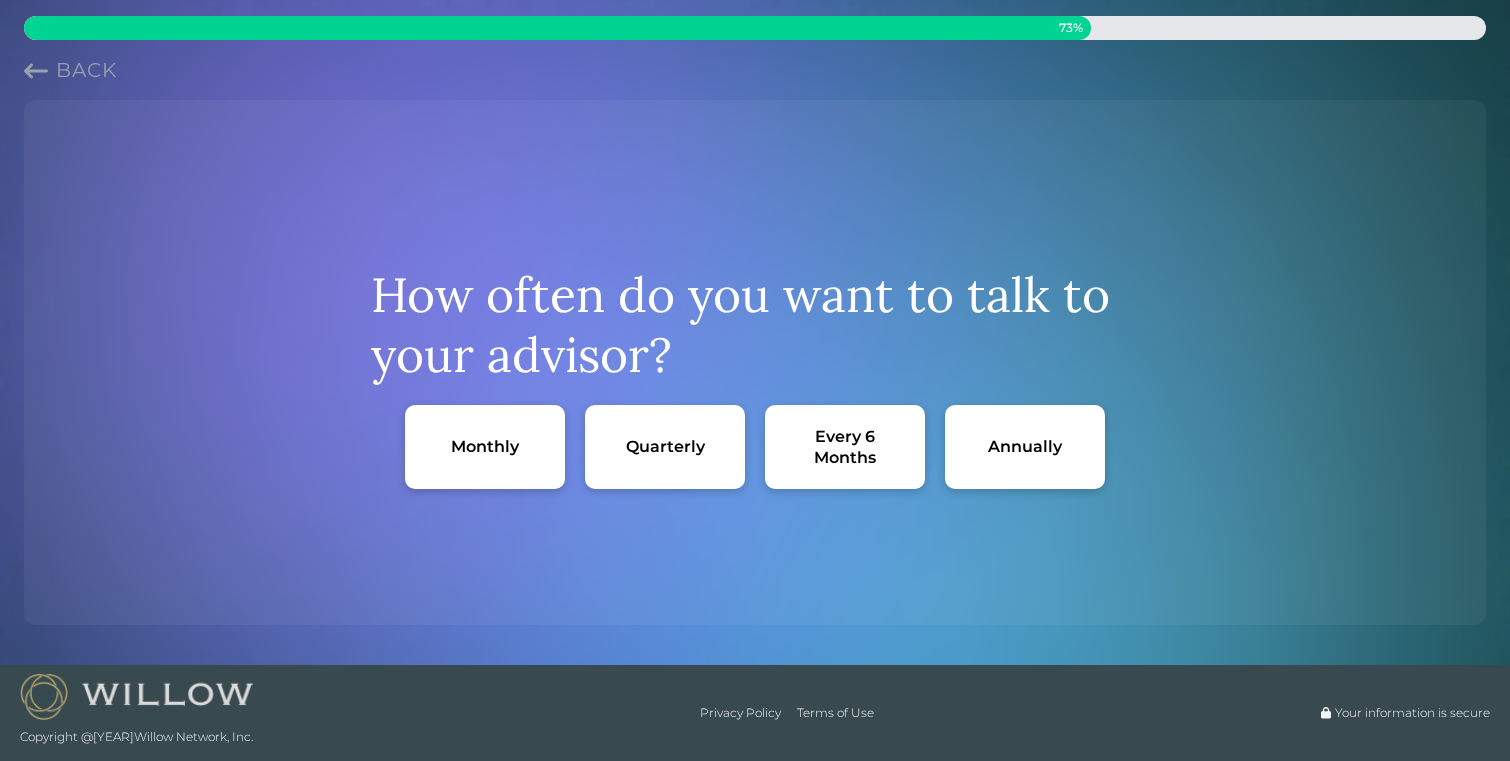 click on "Every 6 Months" at bounding box center [845, 447] 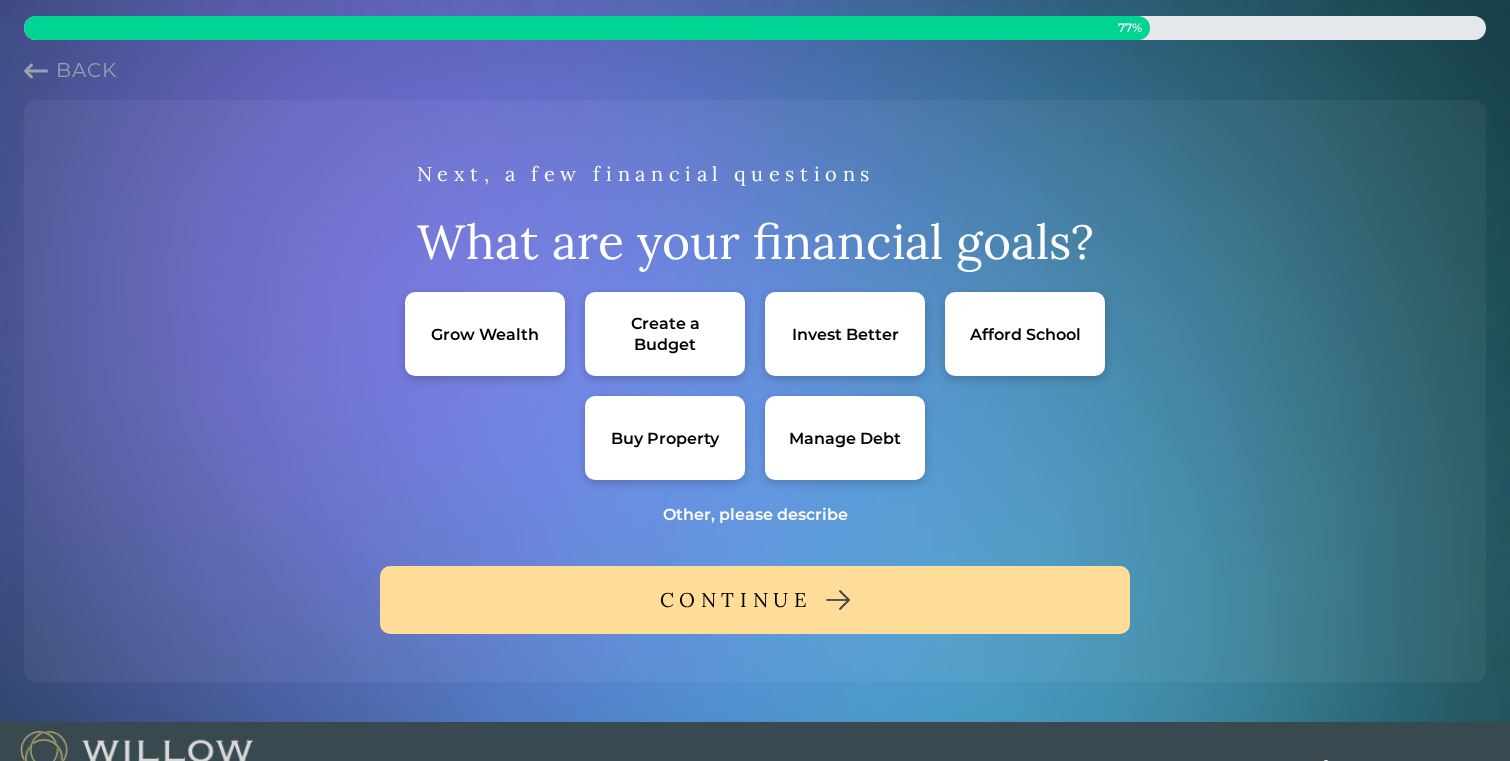 click on "Other, please describe" at bounding box center [755, 514] 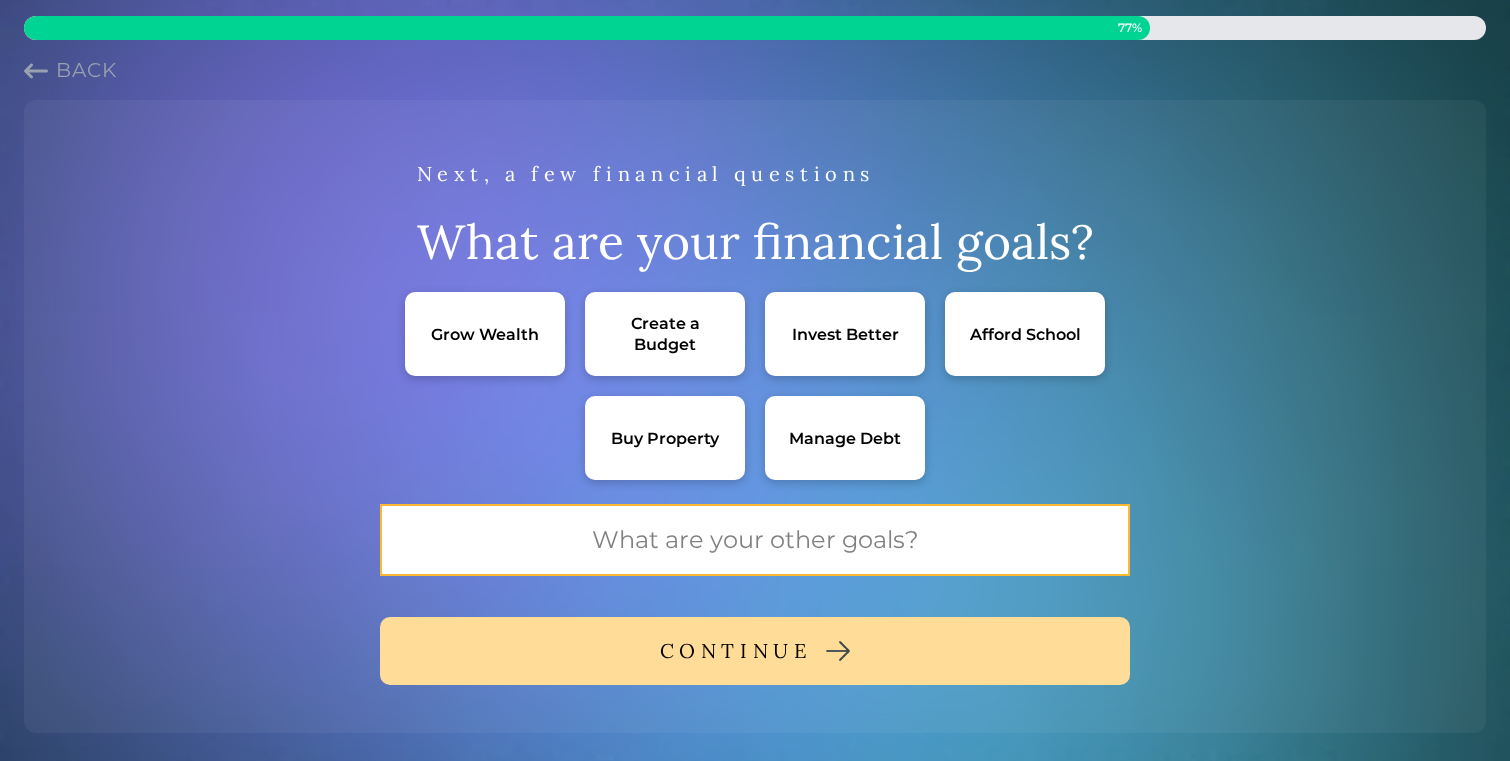 click at bounding box center (755, 540) 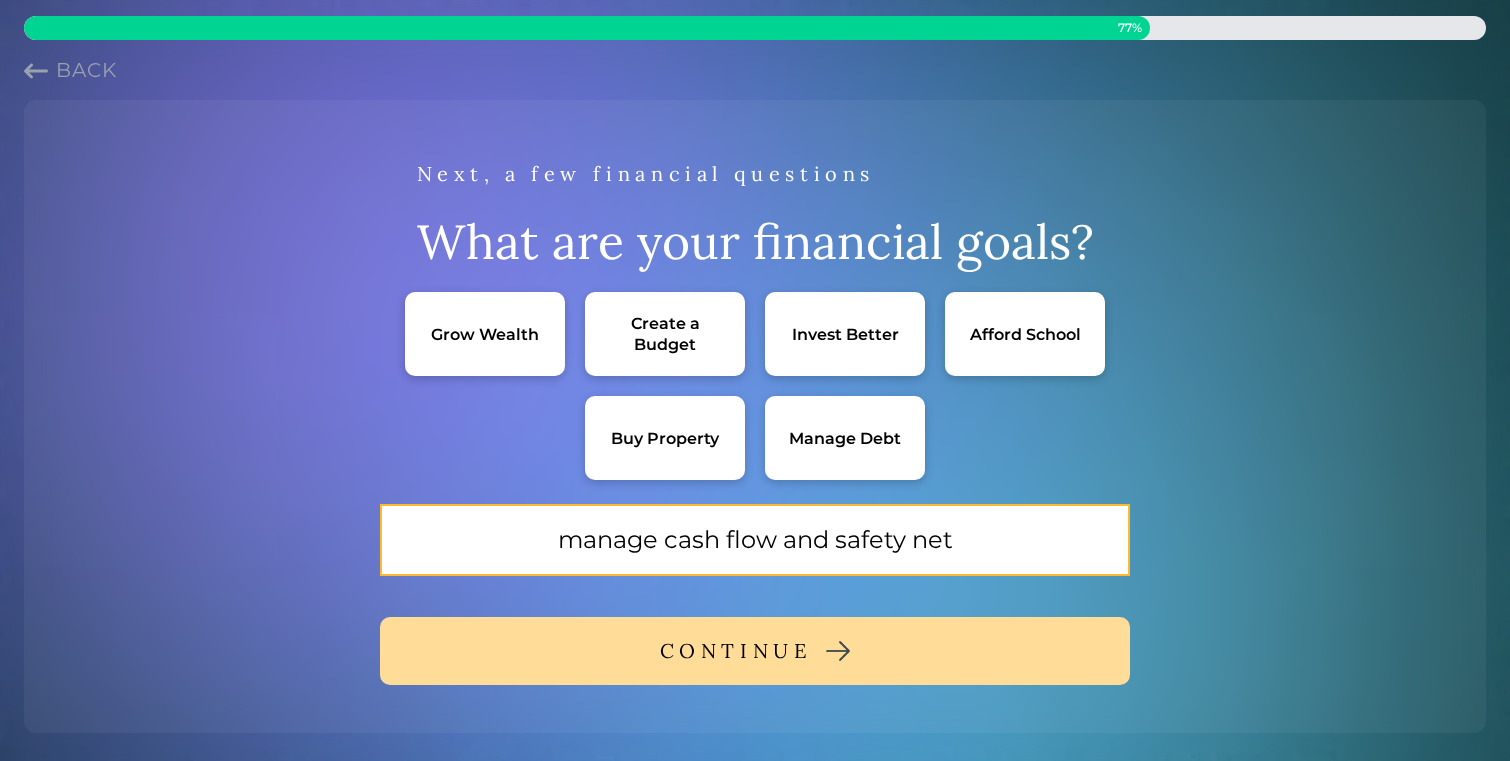 type on "manage cash flow and safety net" 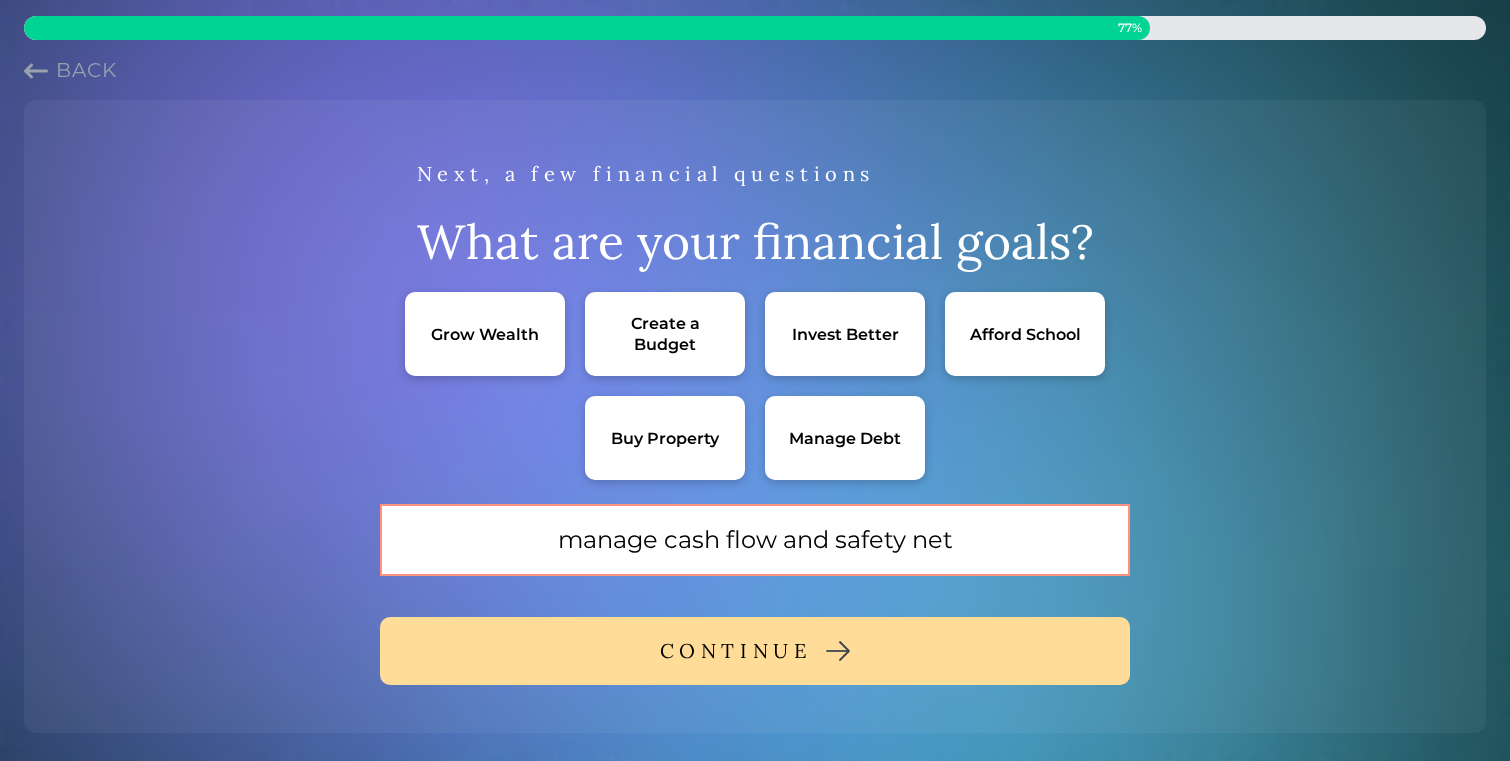 click on "CONTINUE" at bounding box center (736, 651) 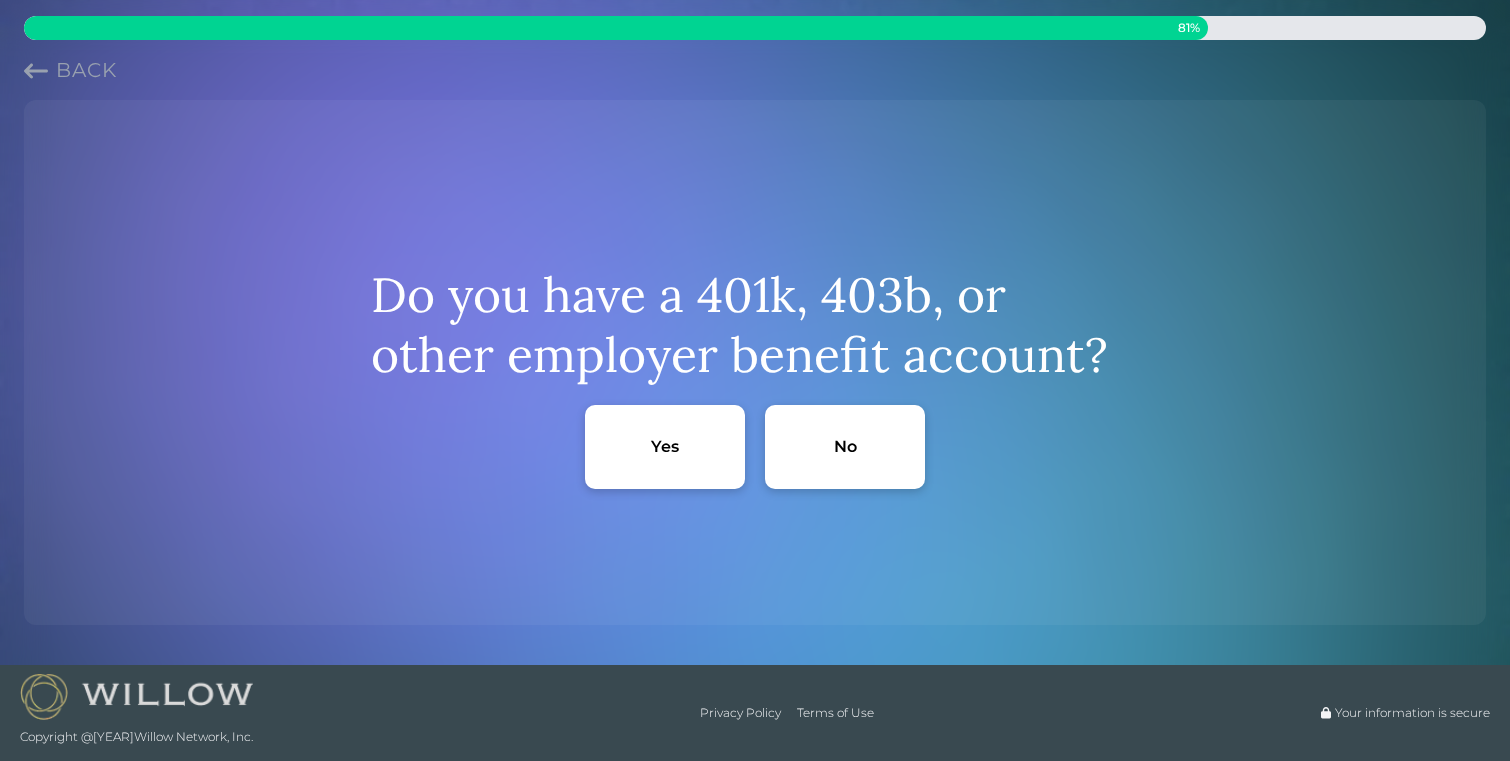 click on "Yes" at bounding box center [665, 447] 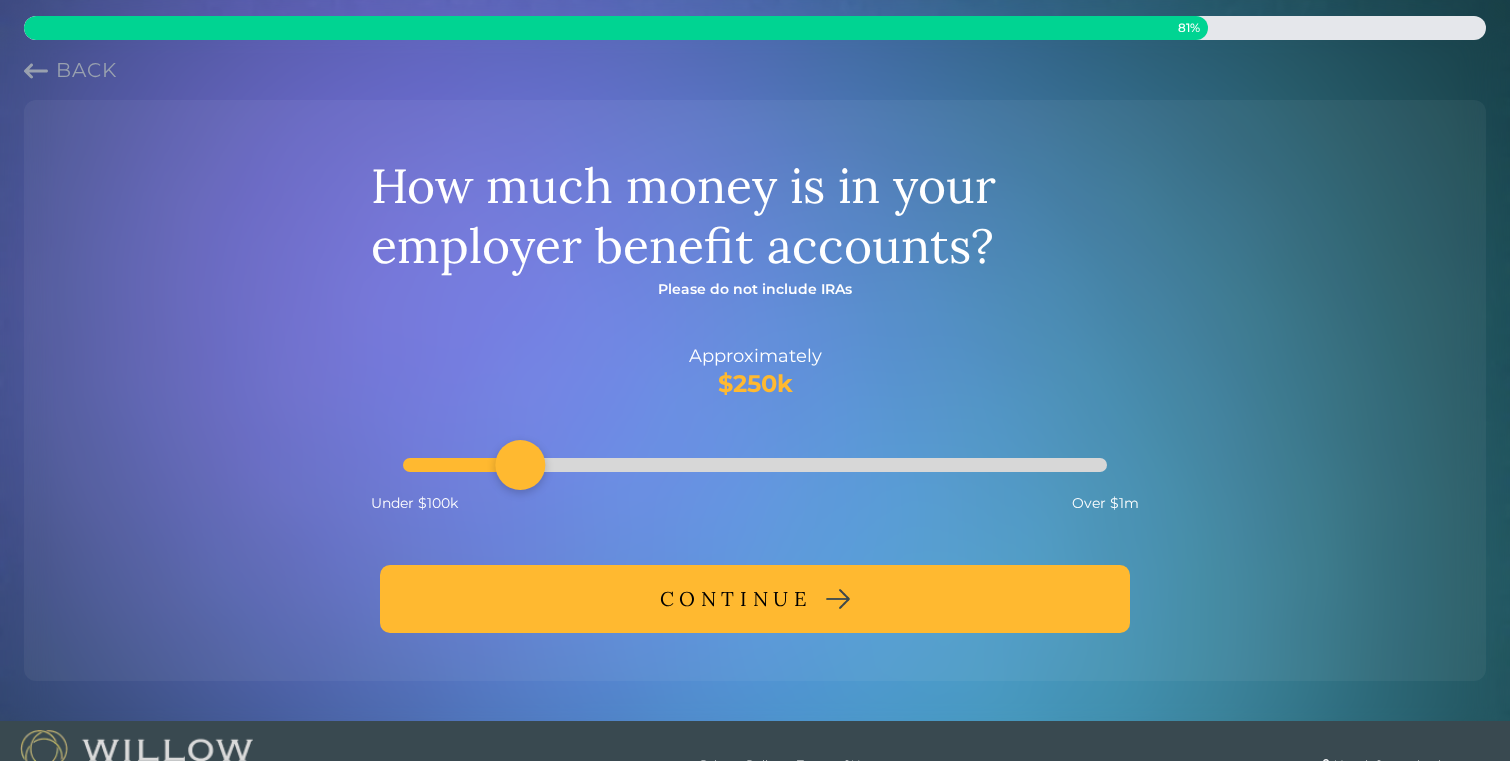 click on "Back" at bounding box center [86, 70] 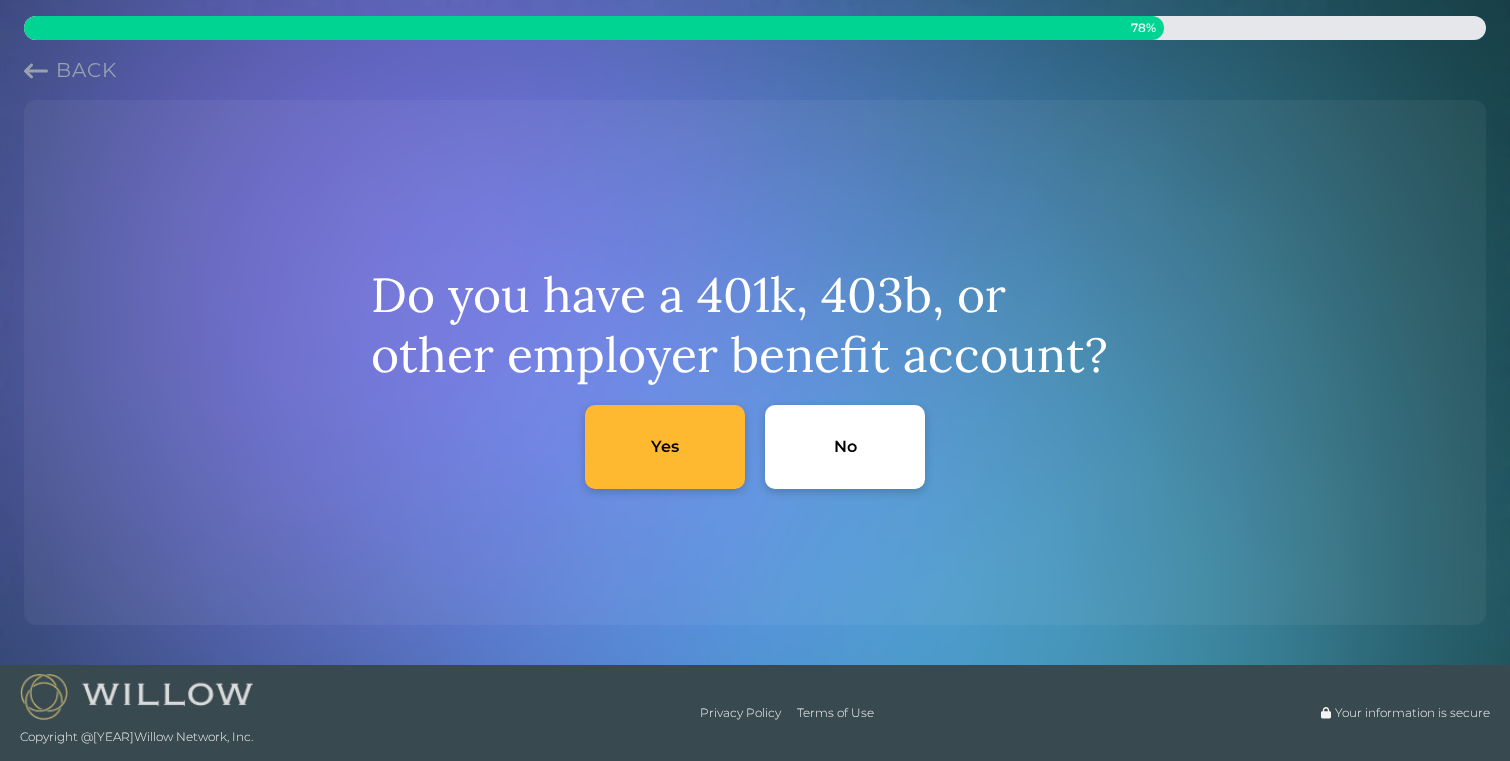 click on "No" at bounding box center [845, 447] 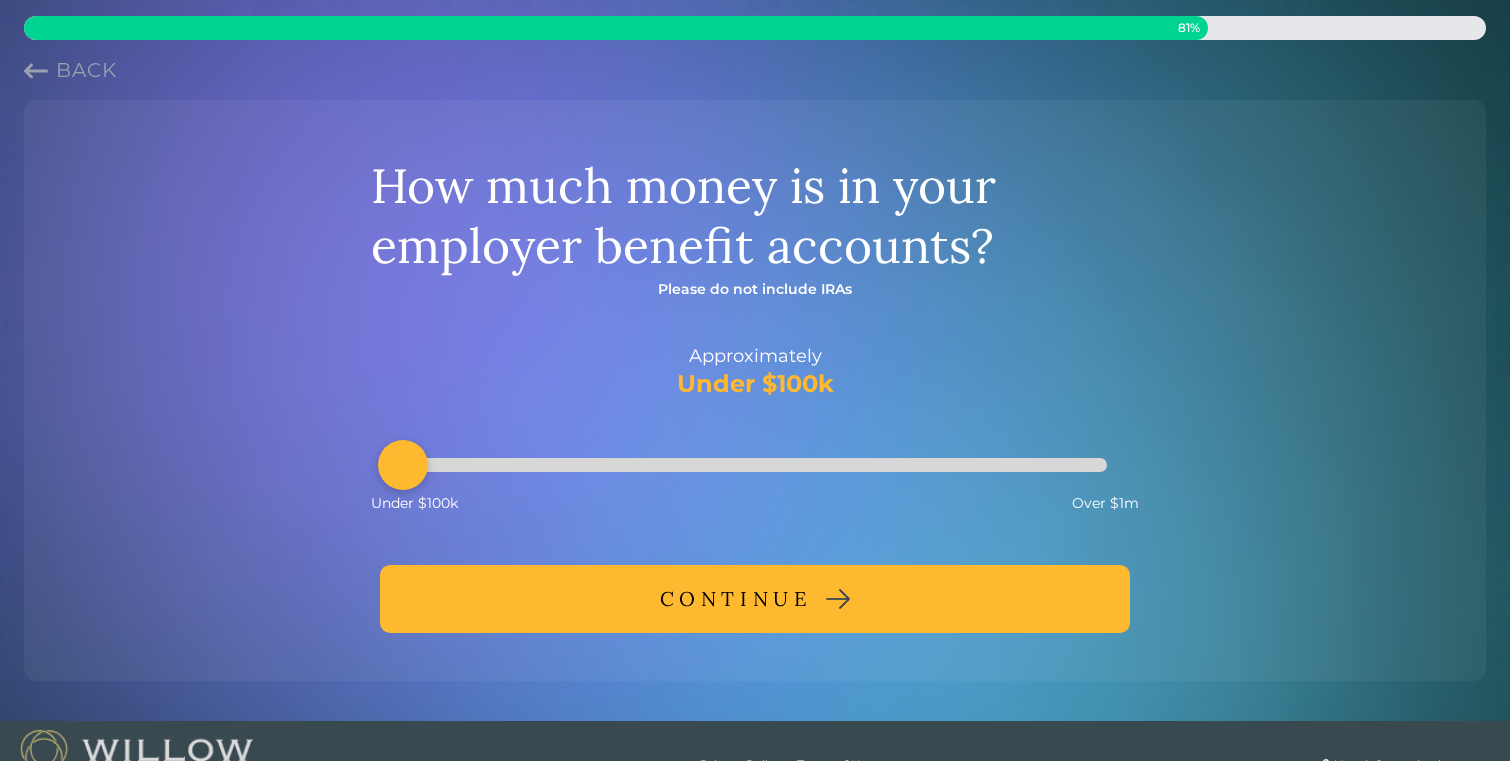drag, startPoint x: 518, startPoint y: 472, endPoint x: 326, endPoint y: 480, distance: 192.1666 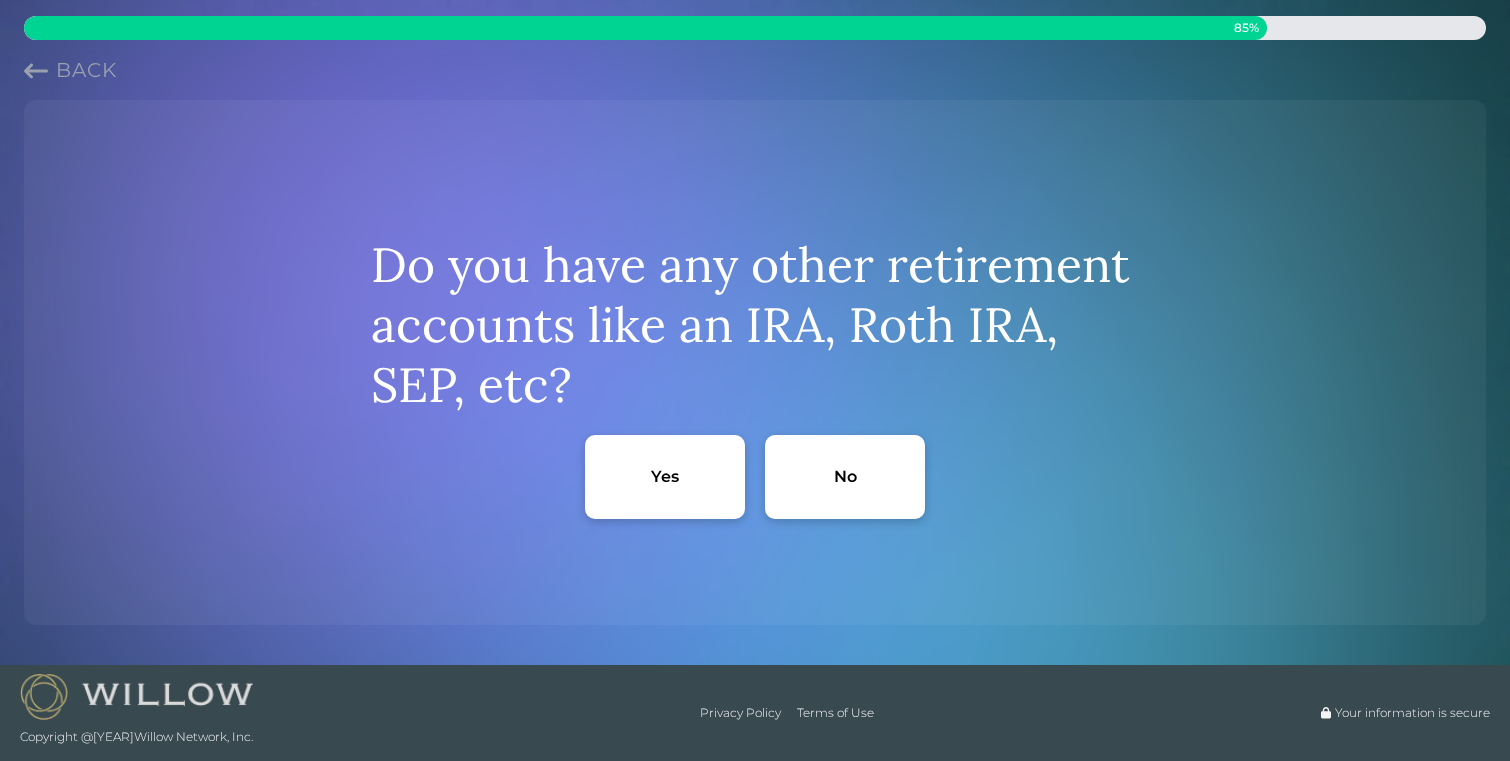 click on "Yes" at bounding box center [665, 477] 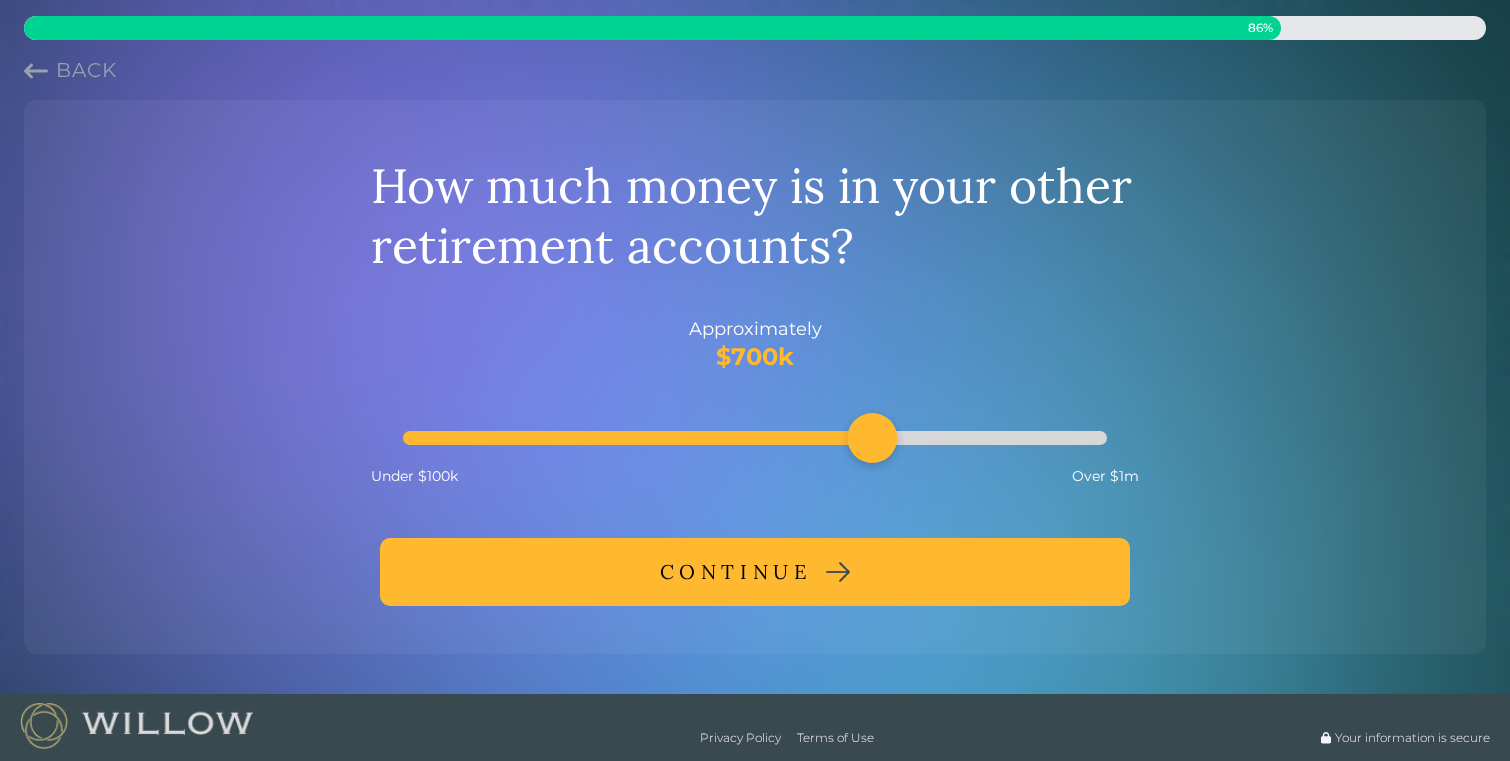 drag, startPoint x: 715, startPoint y: 440, endPoint x: 853, endPoint y: 447, distance: 138.17743 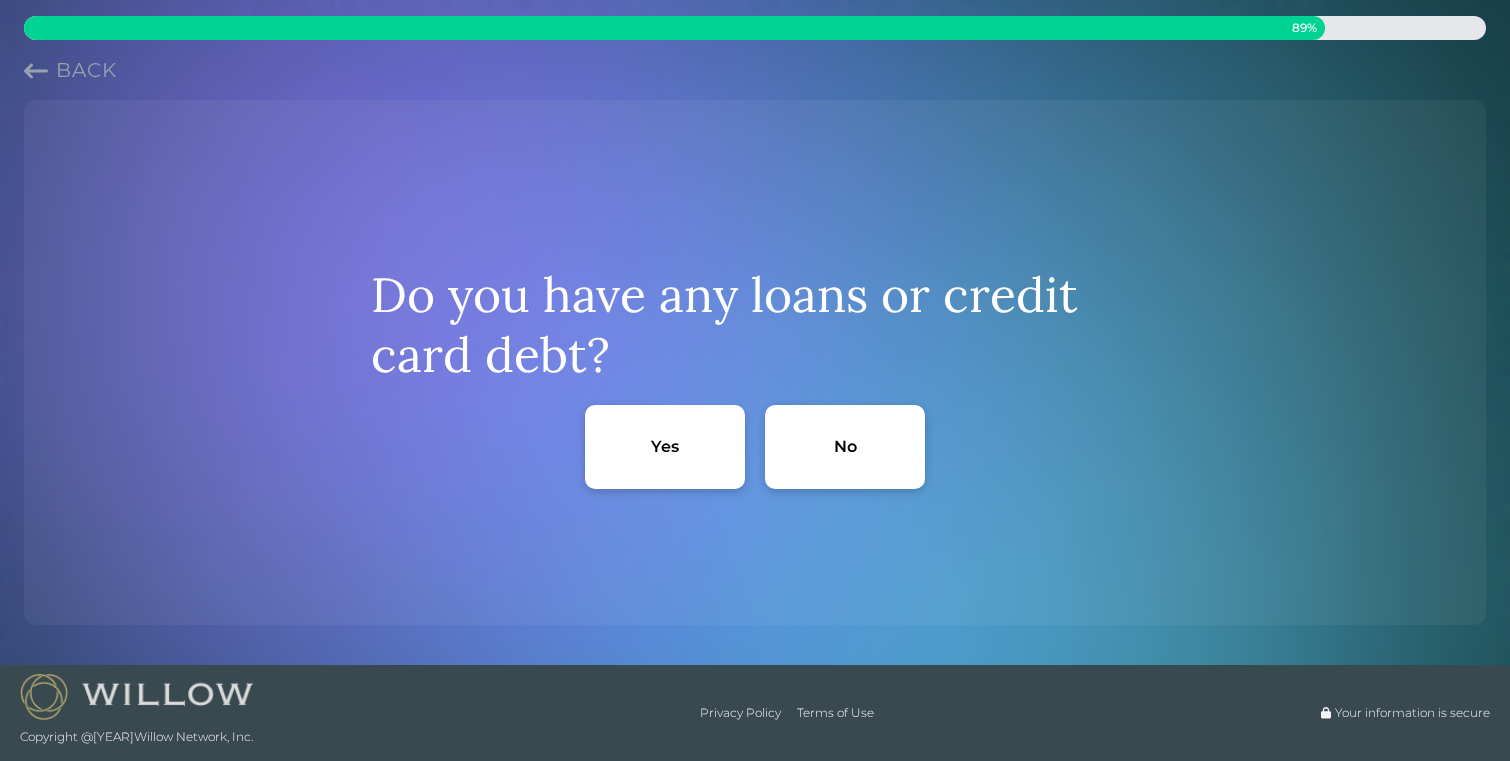 click on "Yes" at bounding box center [665, 447] 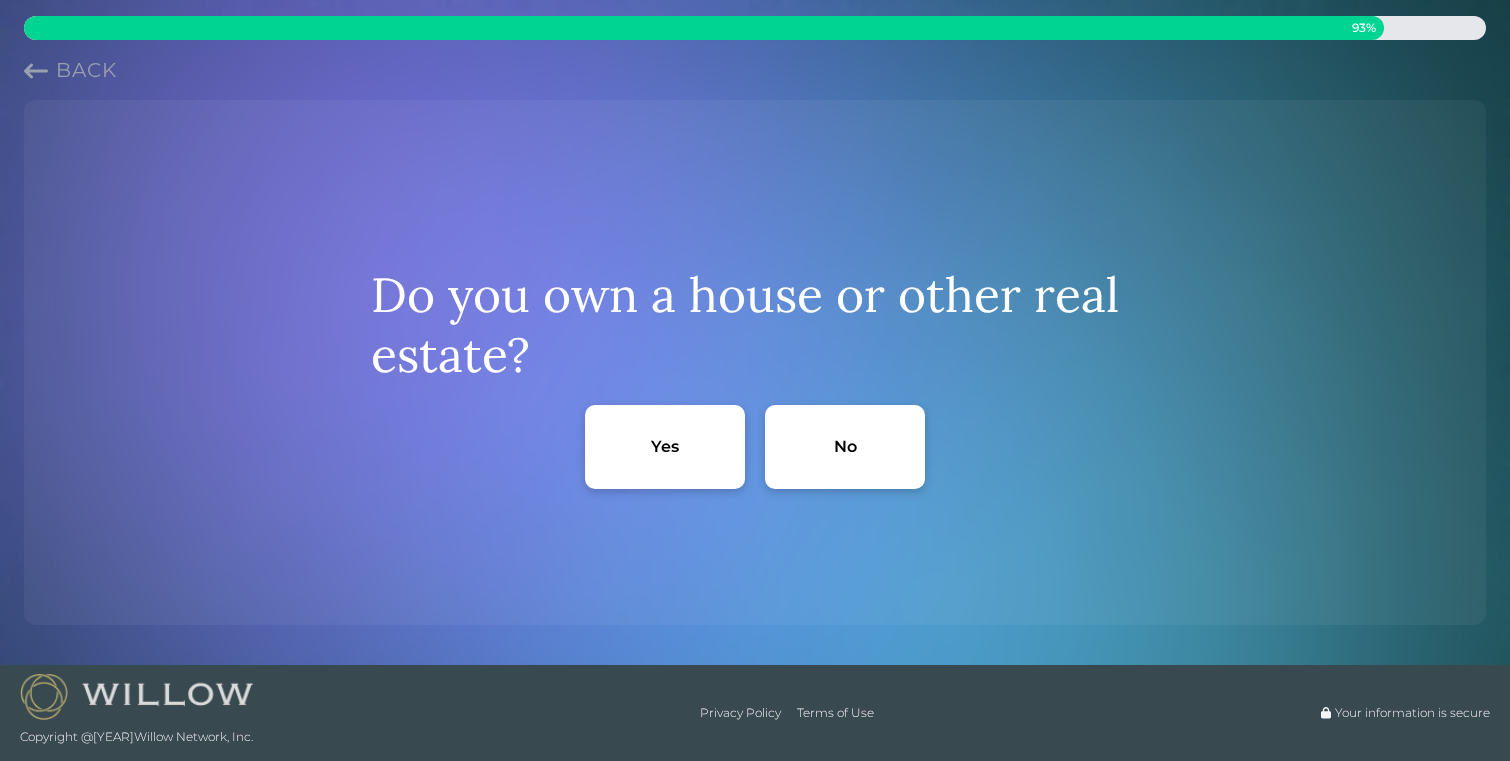 click on "Yes" at bounding box center (665, 447) 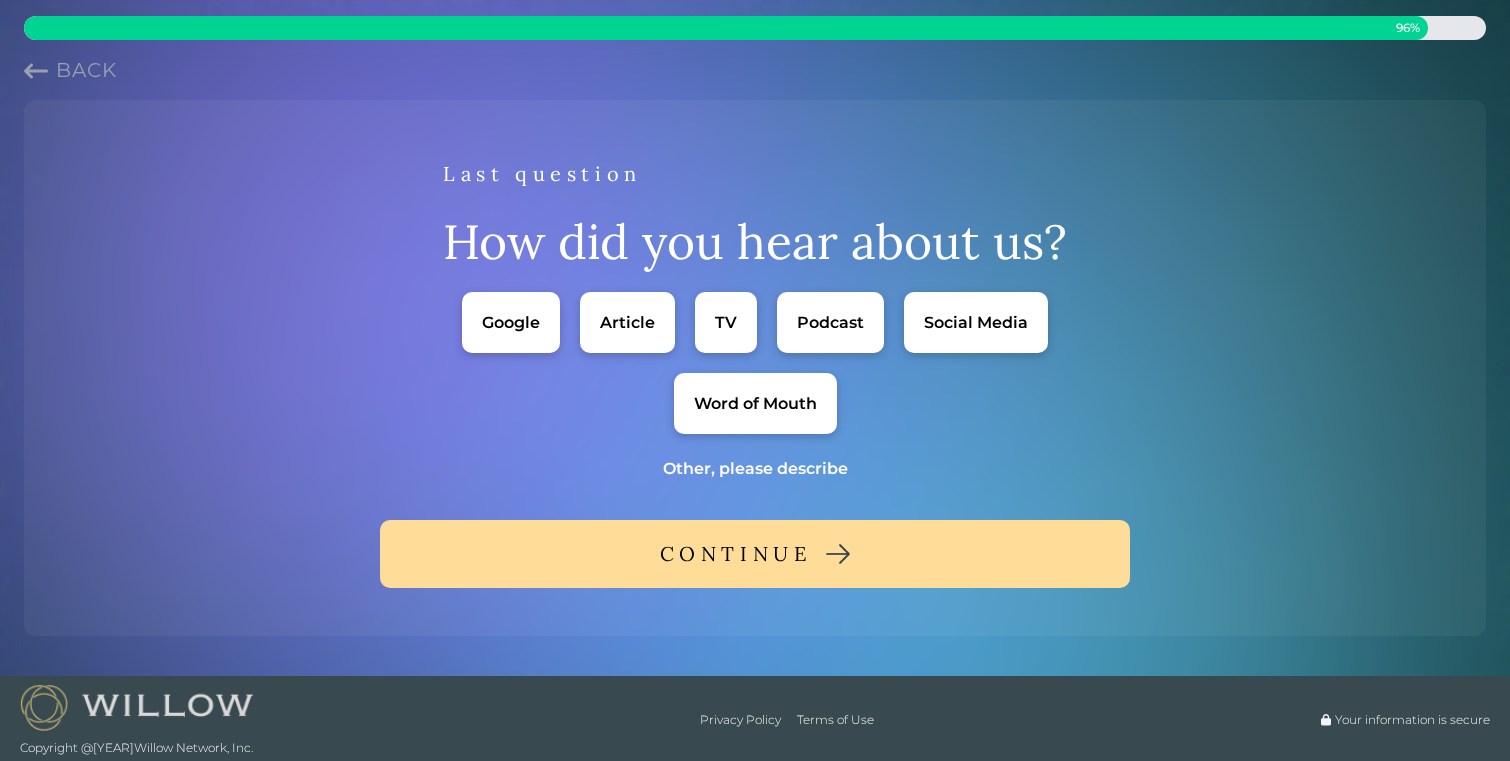 click on "Word of Mouth" at bounding box center (755, 403) 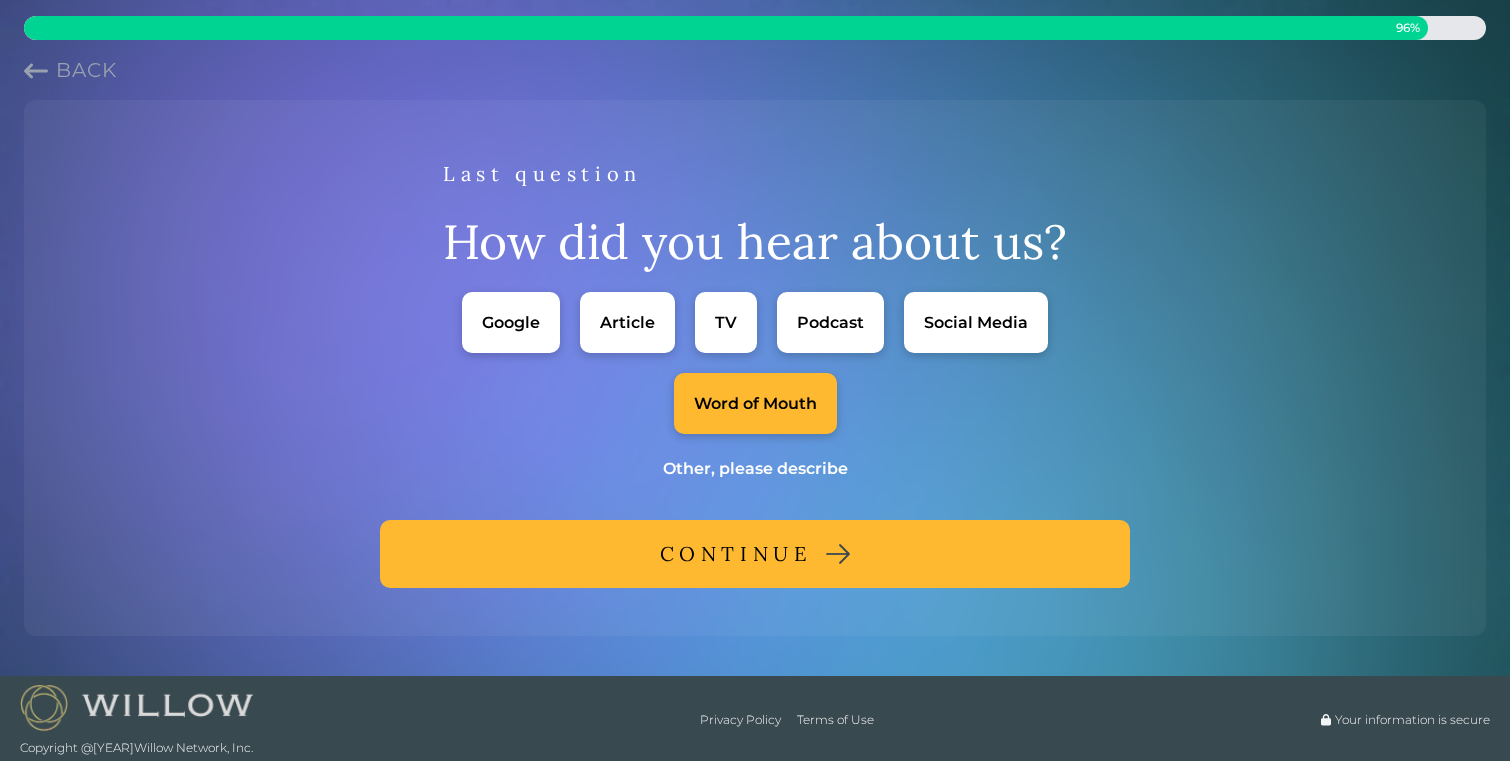 click on "CONTINUE" at bounding box center [736, 554] 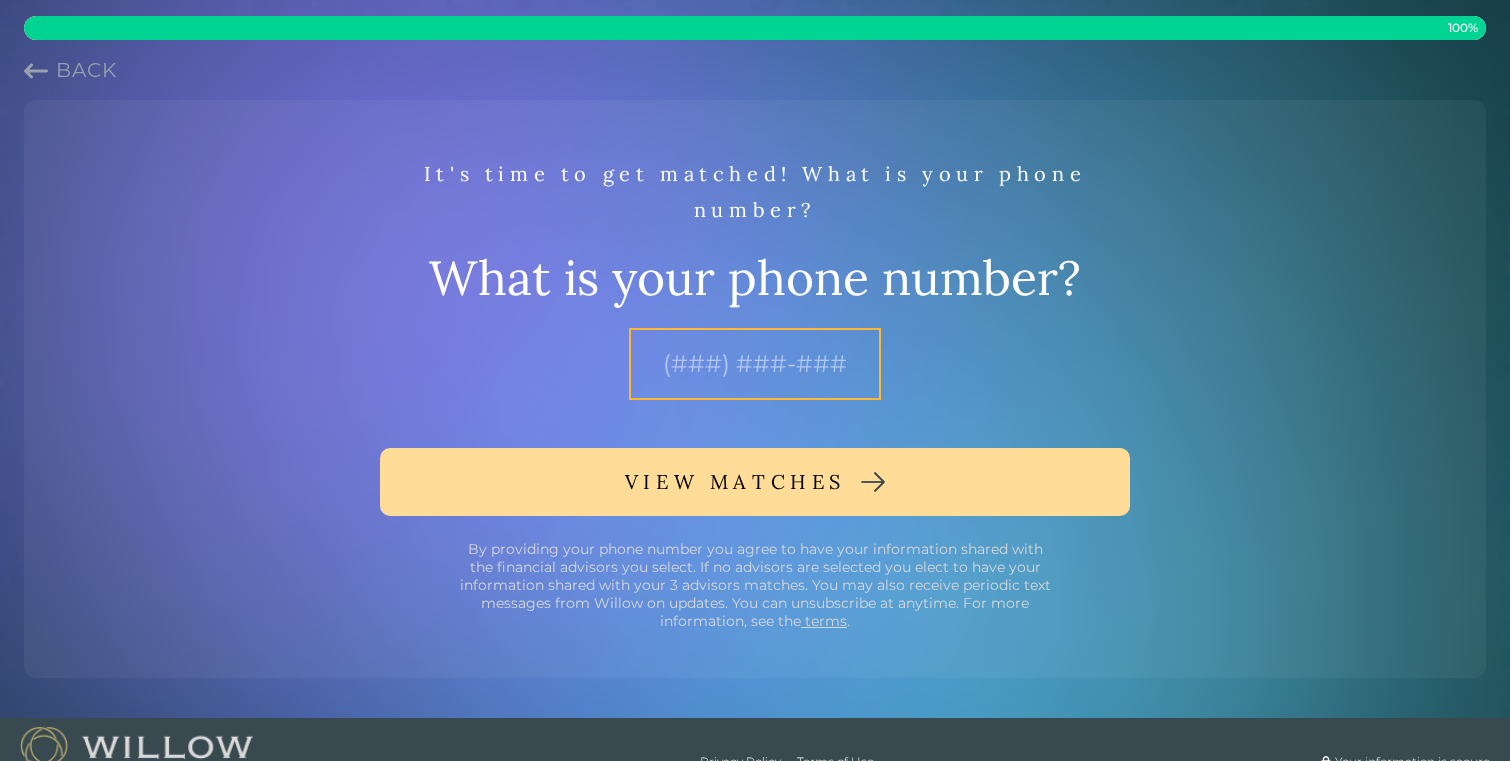 click at bounding box center [755, 364] 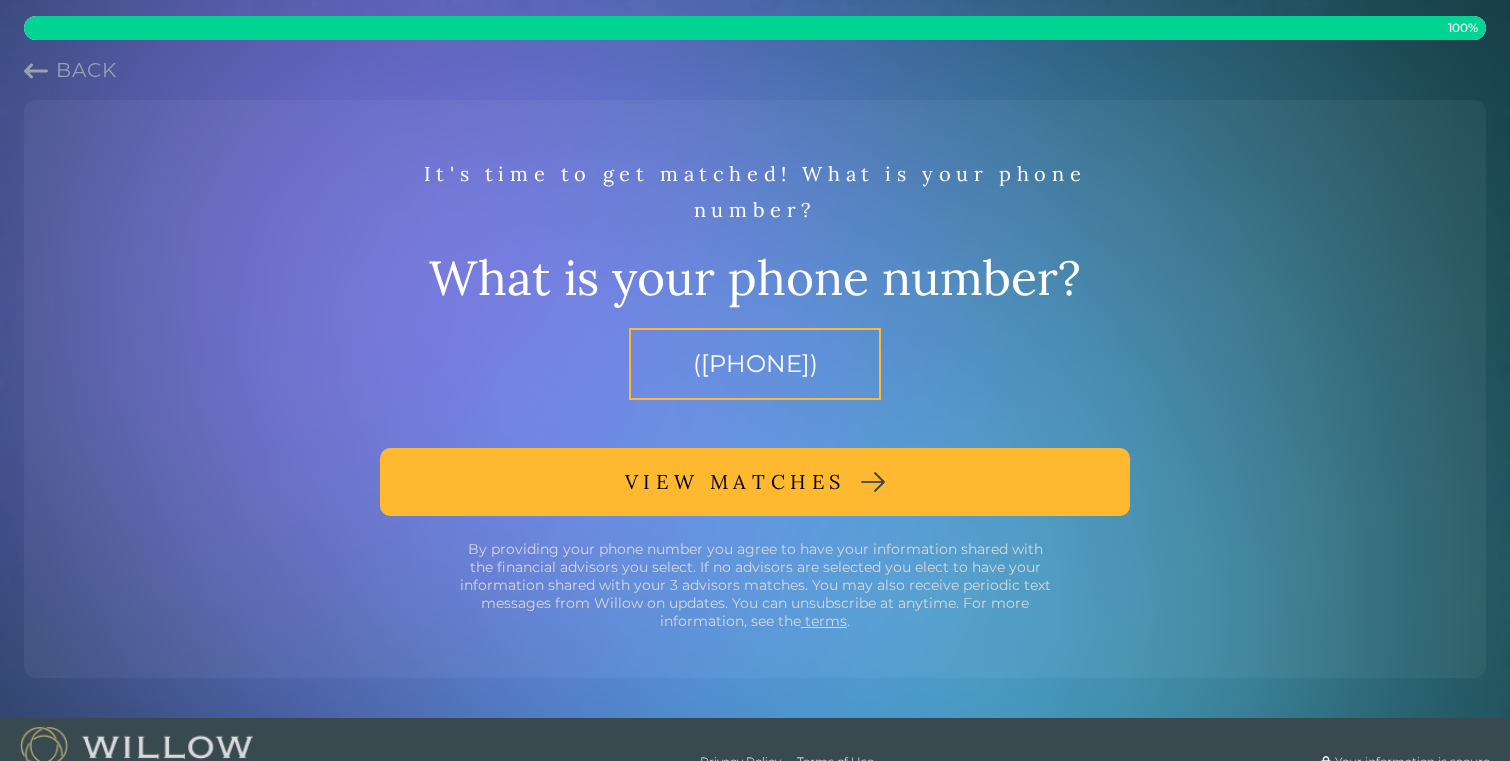 type on "(617) 308-8046" 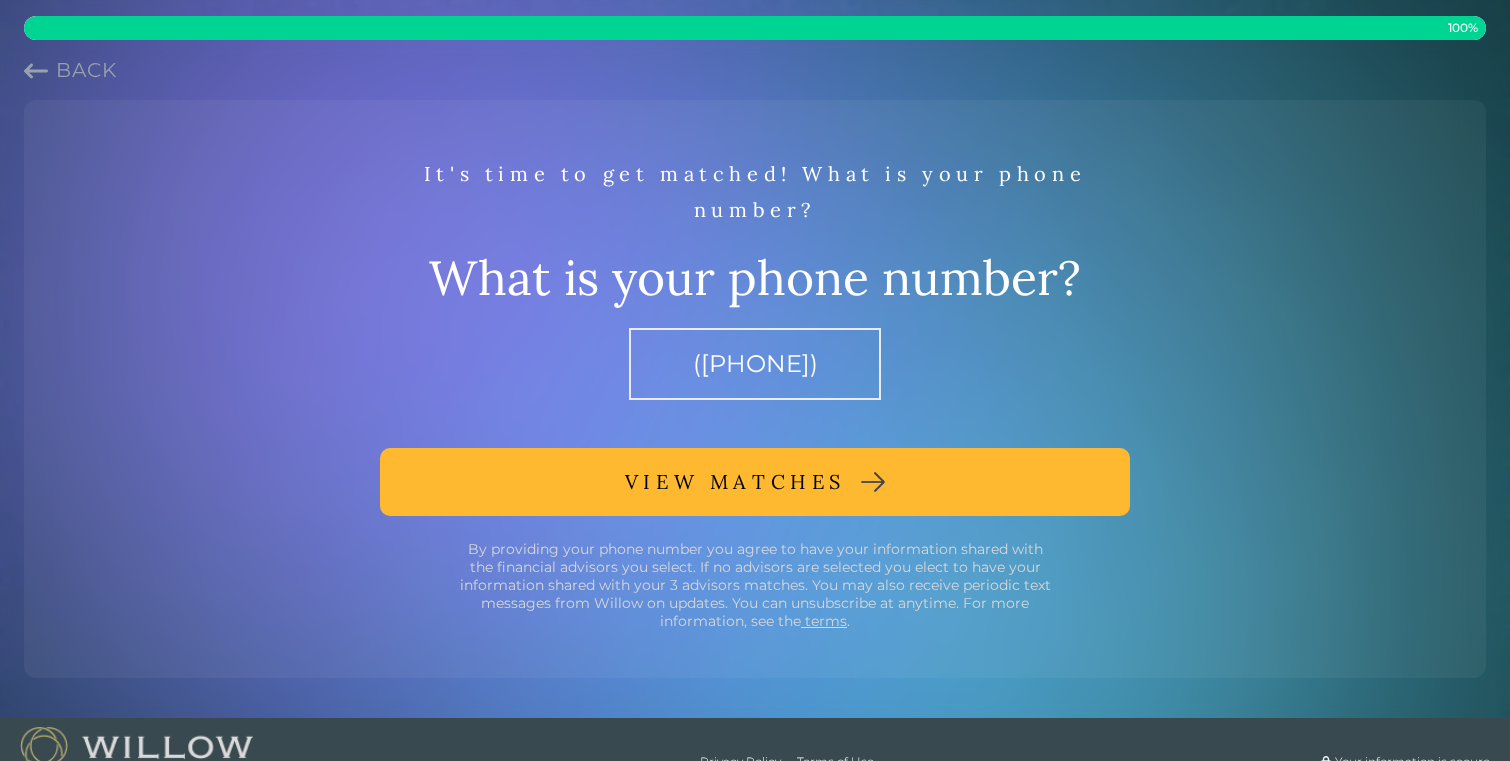click on "VIEW MATCHES" at bounding box center [735, 482] 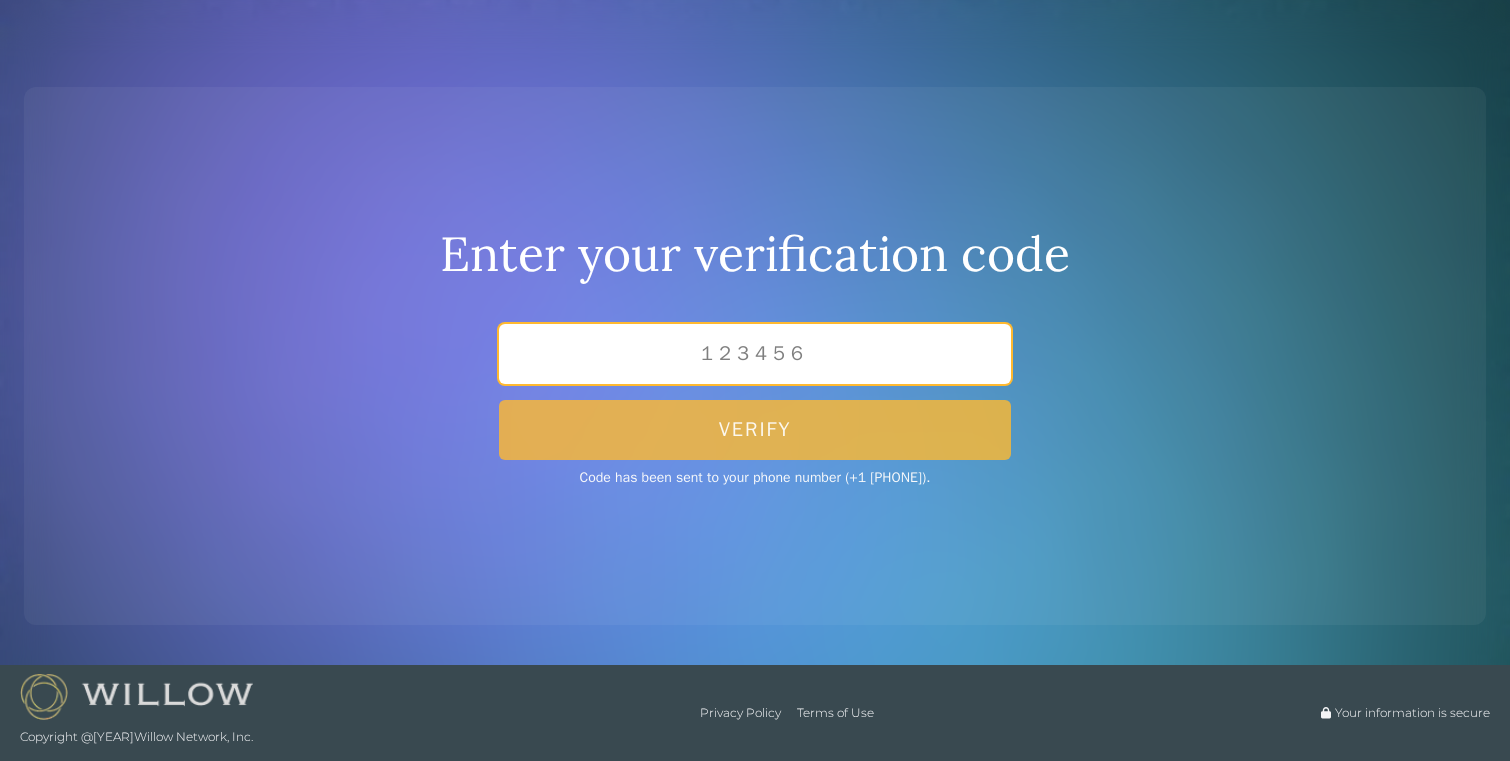 drag, startPoint x: 819, startPoint y: 355, endPoint x: 686, endPoint y: 353, distance: 133.01503 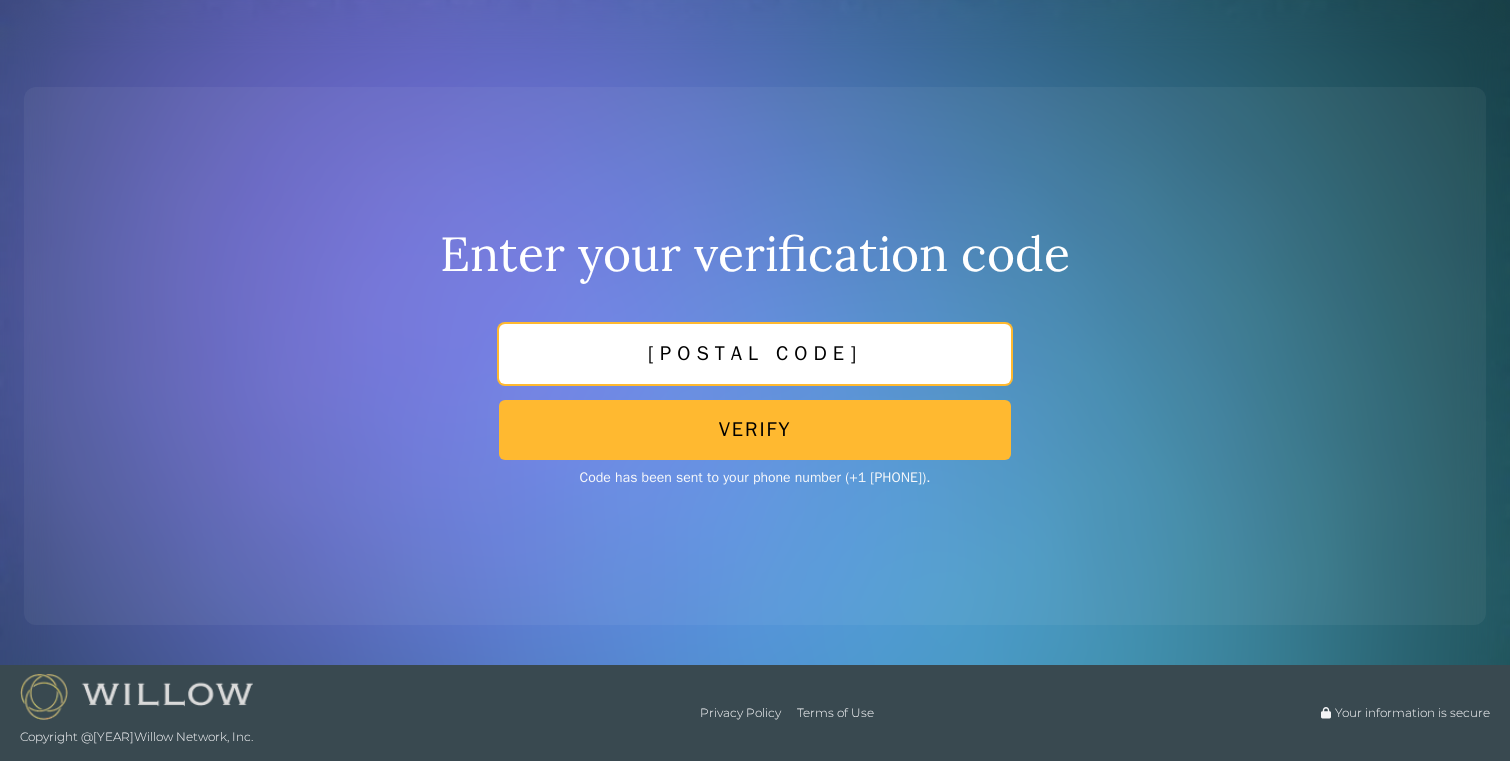 type on "270866" 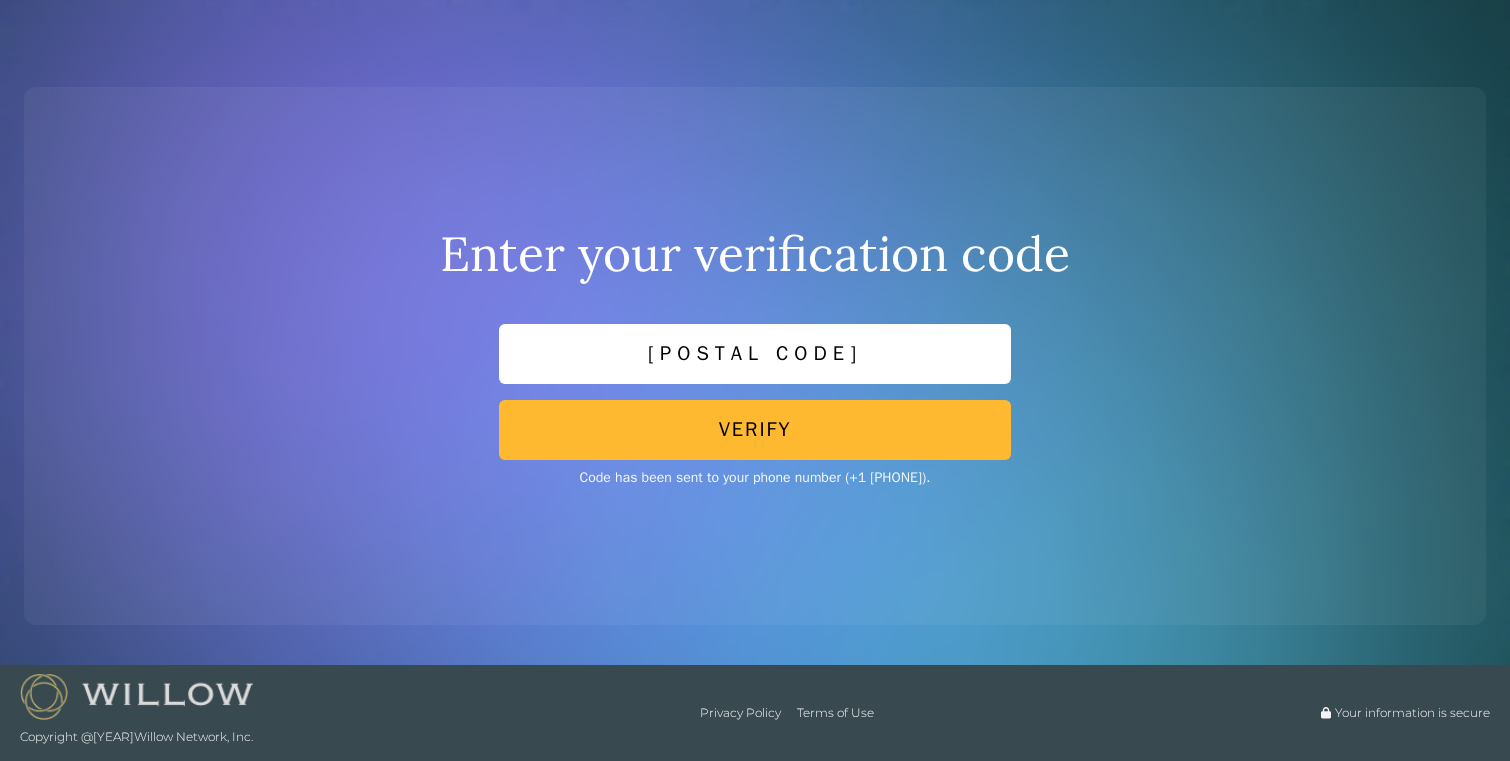 click on "Verify" at bounding box center [755, 430] 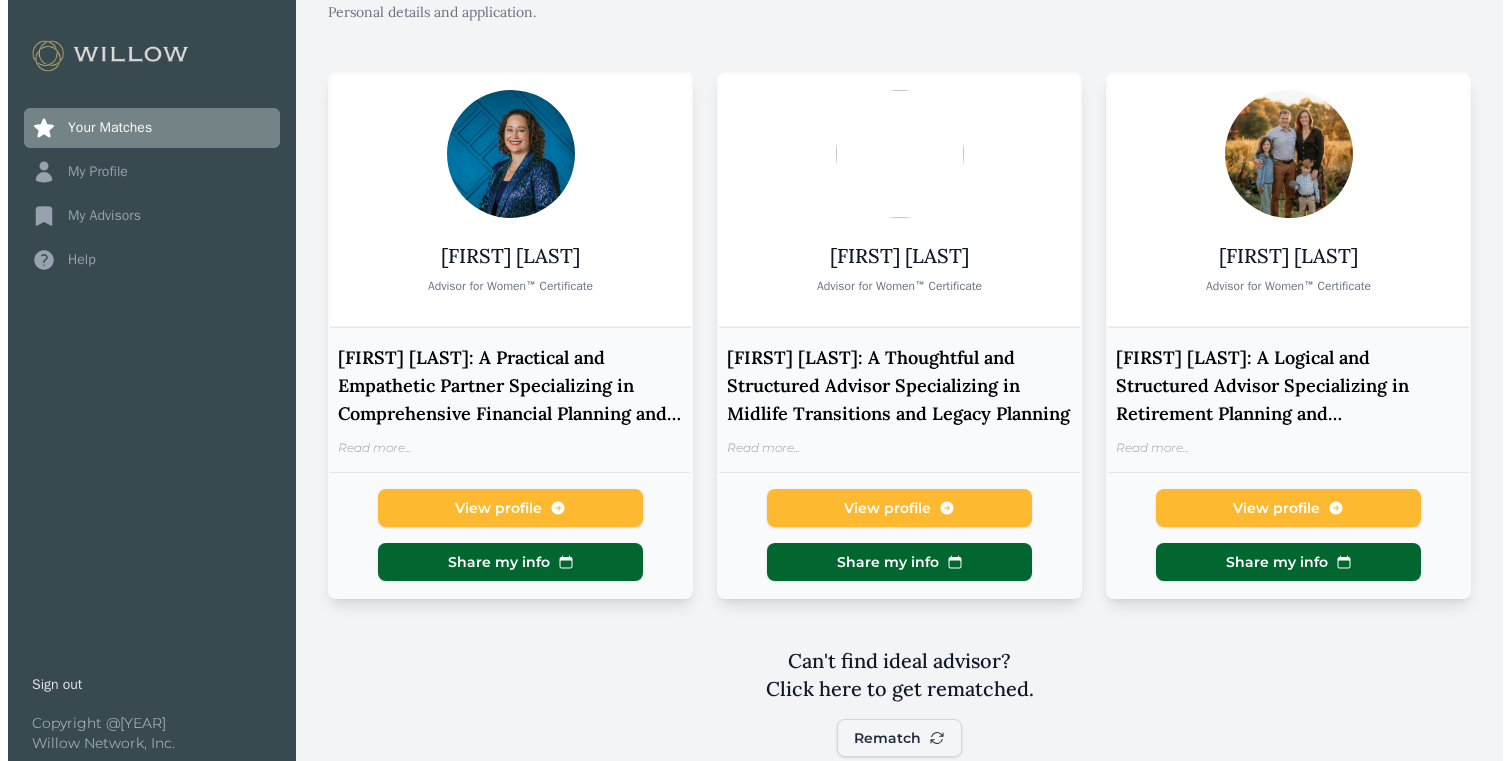 scroll, scrollTop: 0, scrollLeft: 0, axis: both 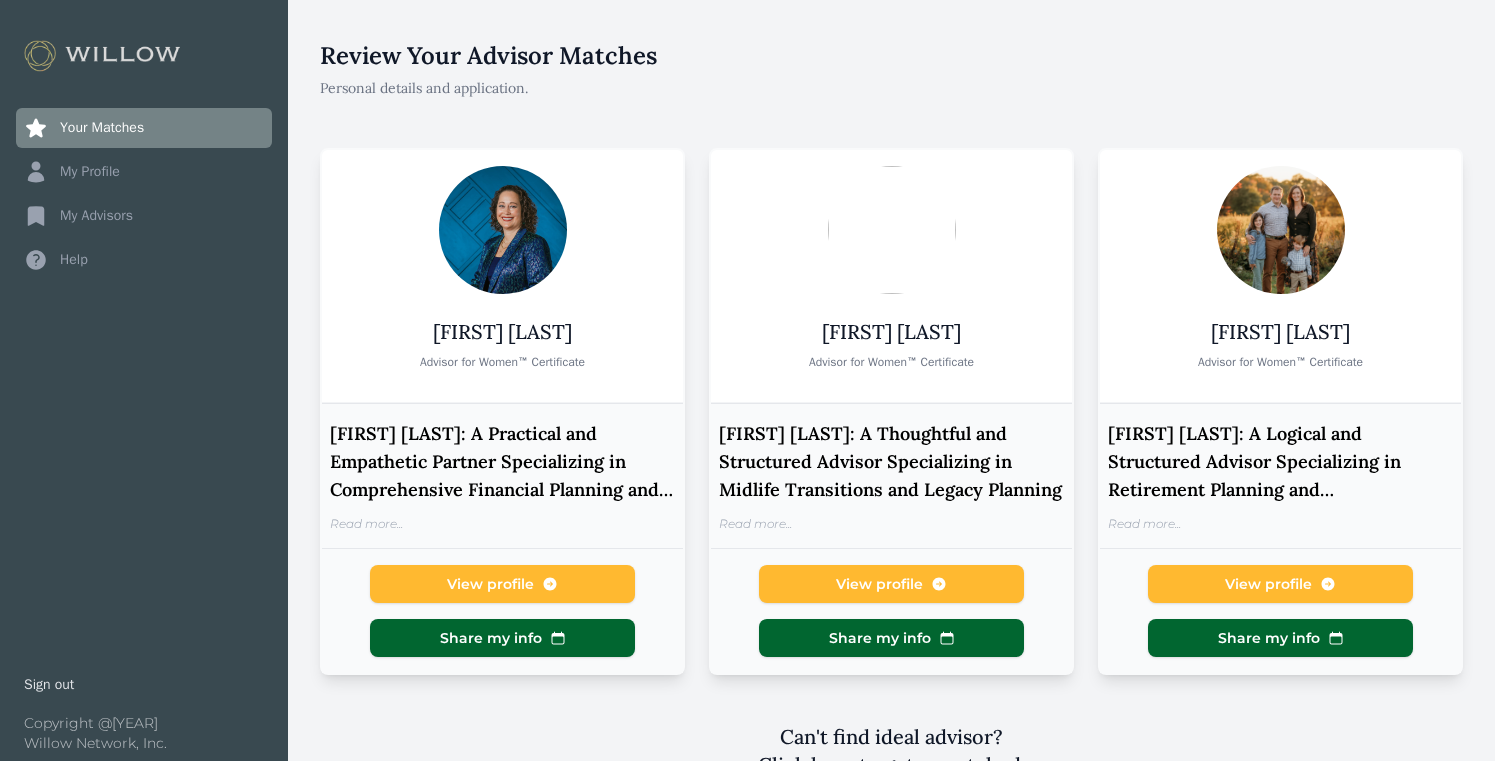 click on "Read more..." at bounding box center (502, 524) 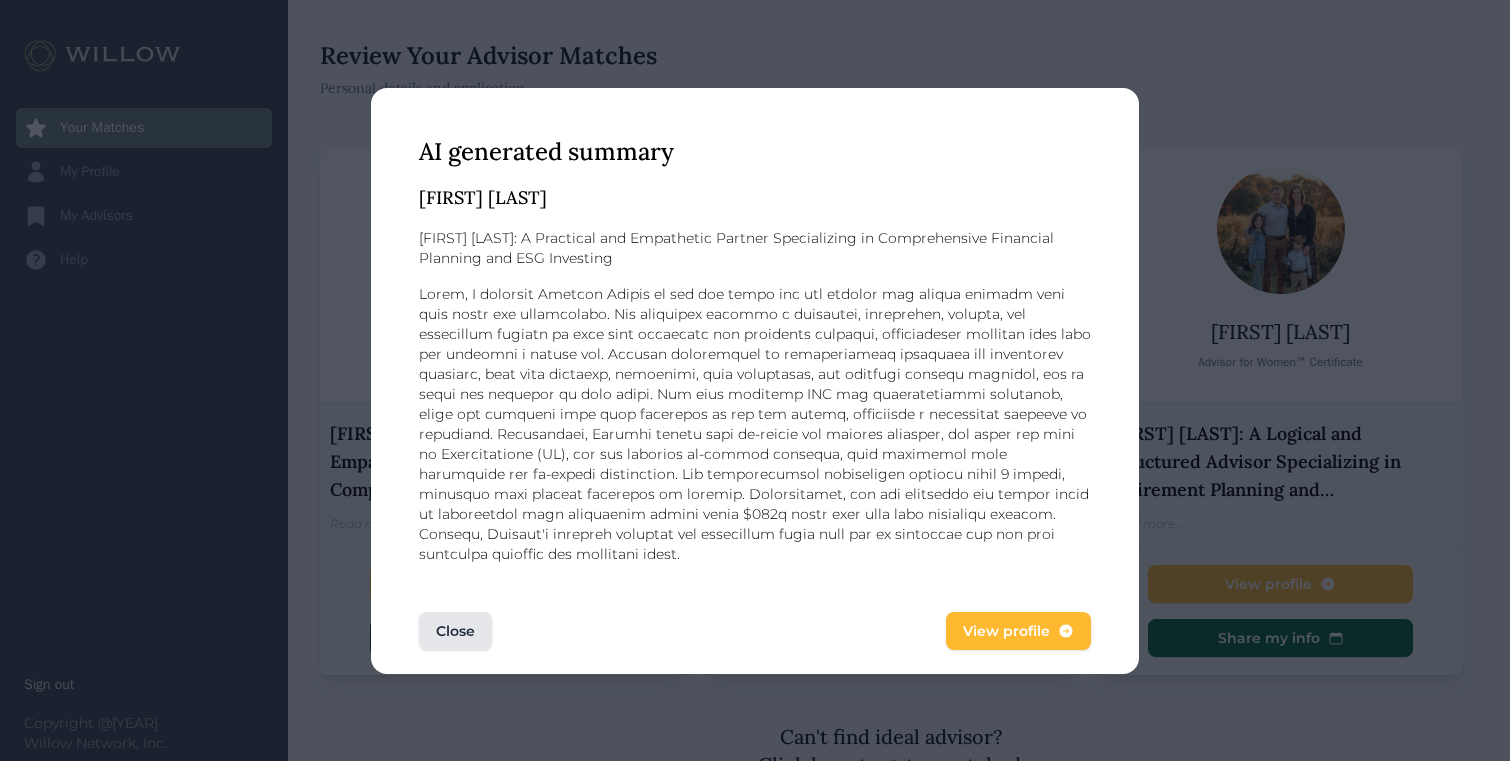 click on "View profile" at bounding box center (1006, 631) 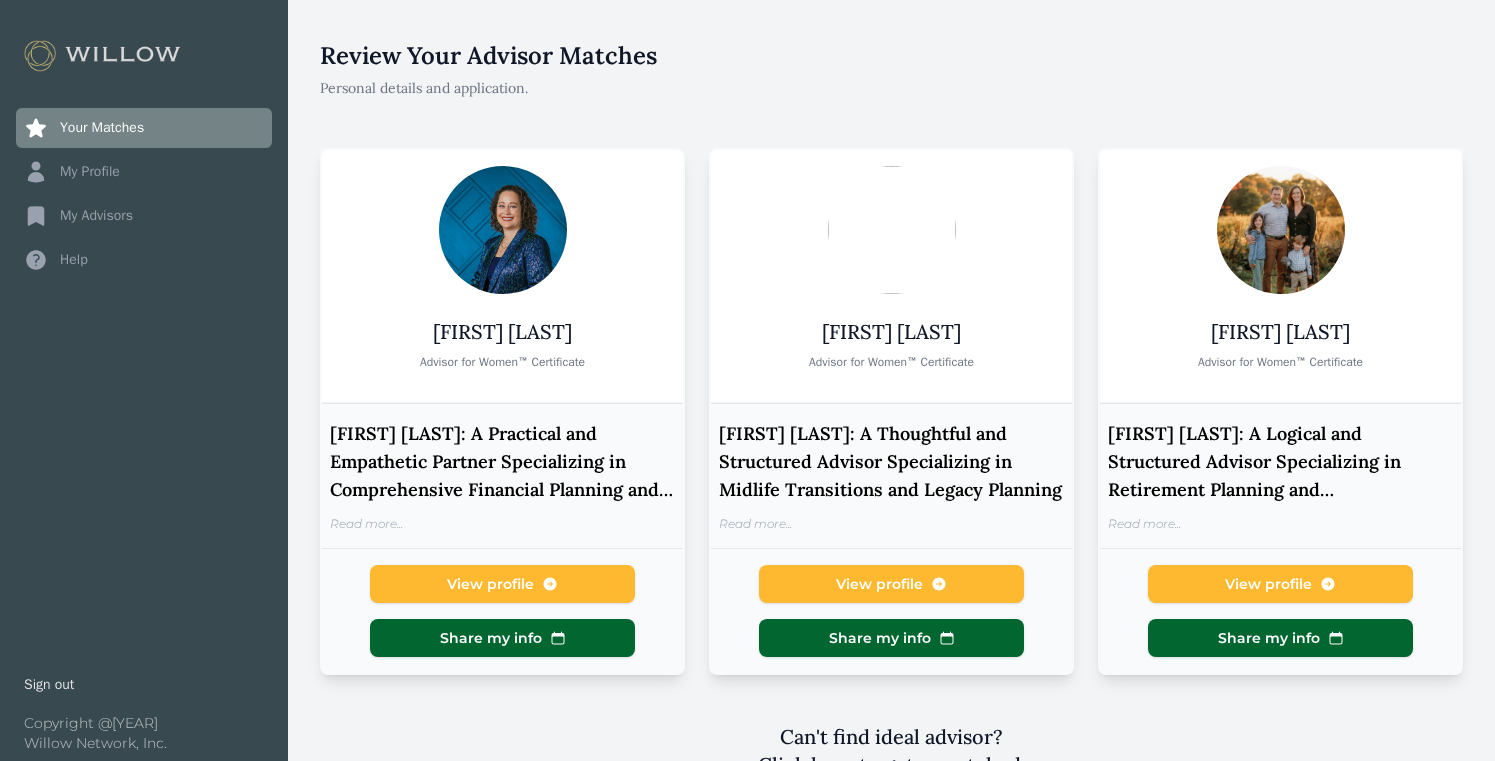 click on "Read more..." at bounding box center [891, 524] 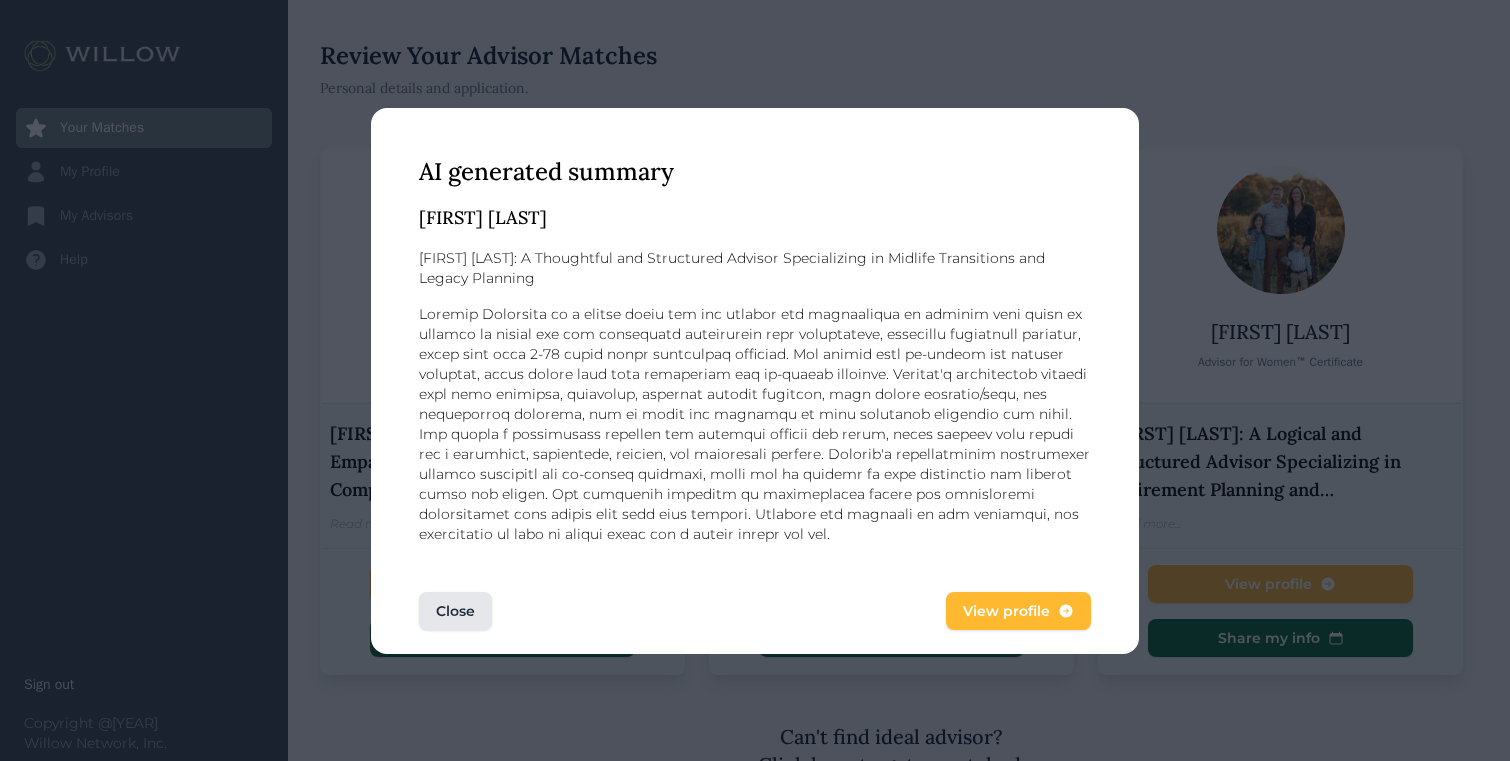 click on "View profile" at bounding box center (1006, 611) 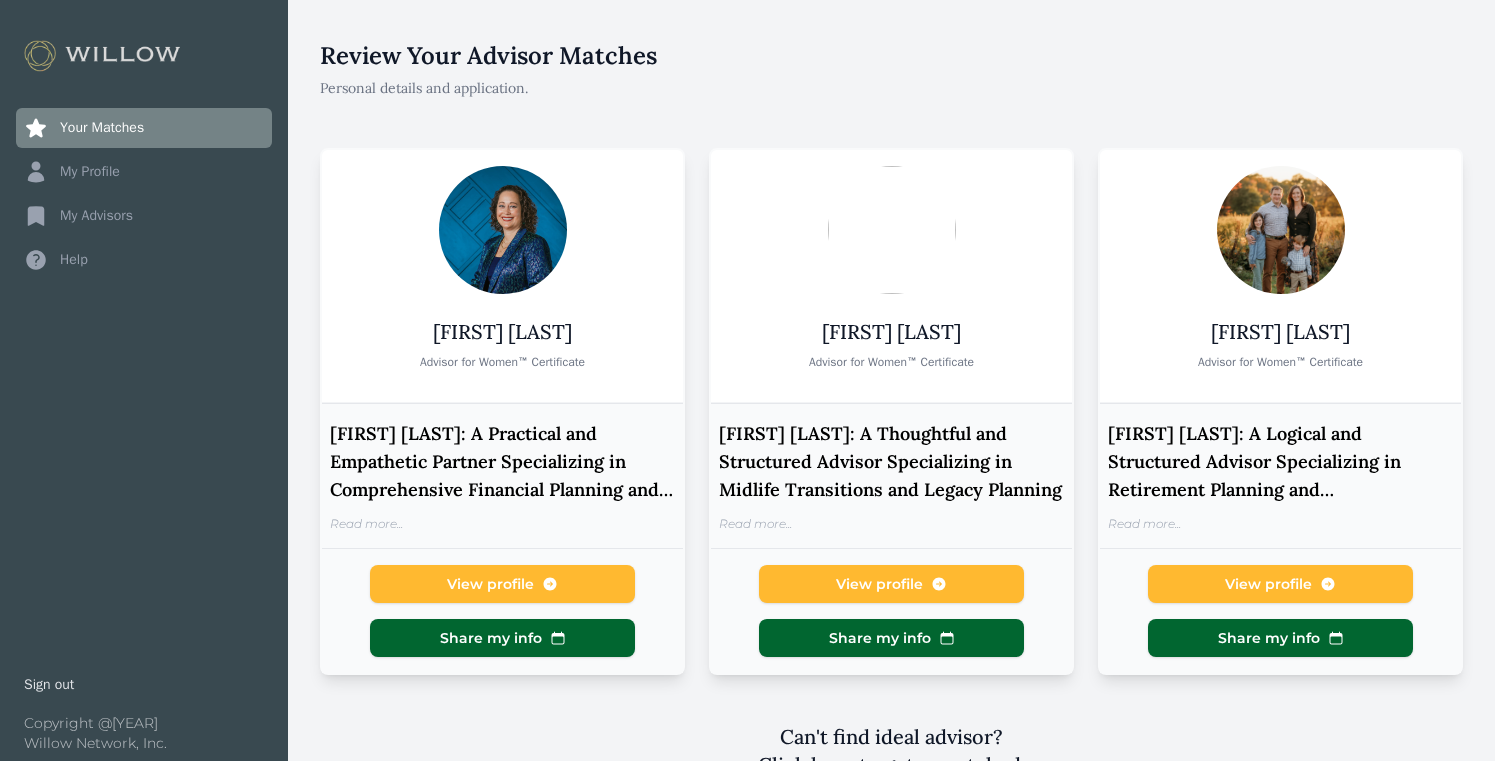 click on "Read more..." at bounding box center (1280, 524) 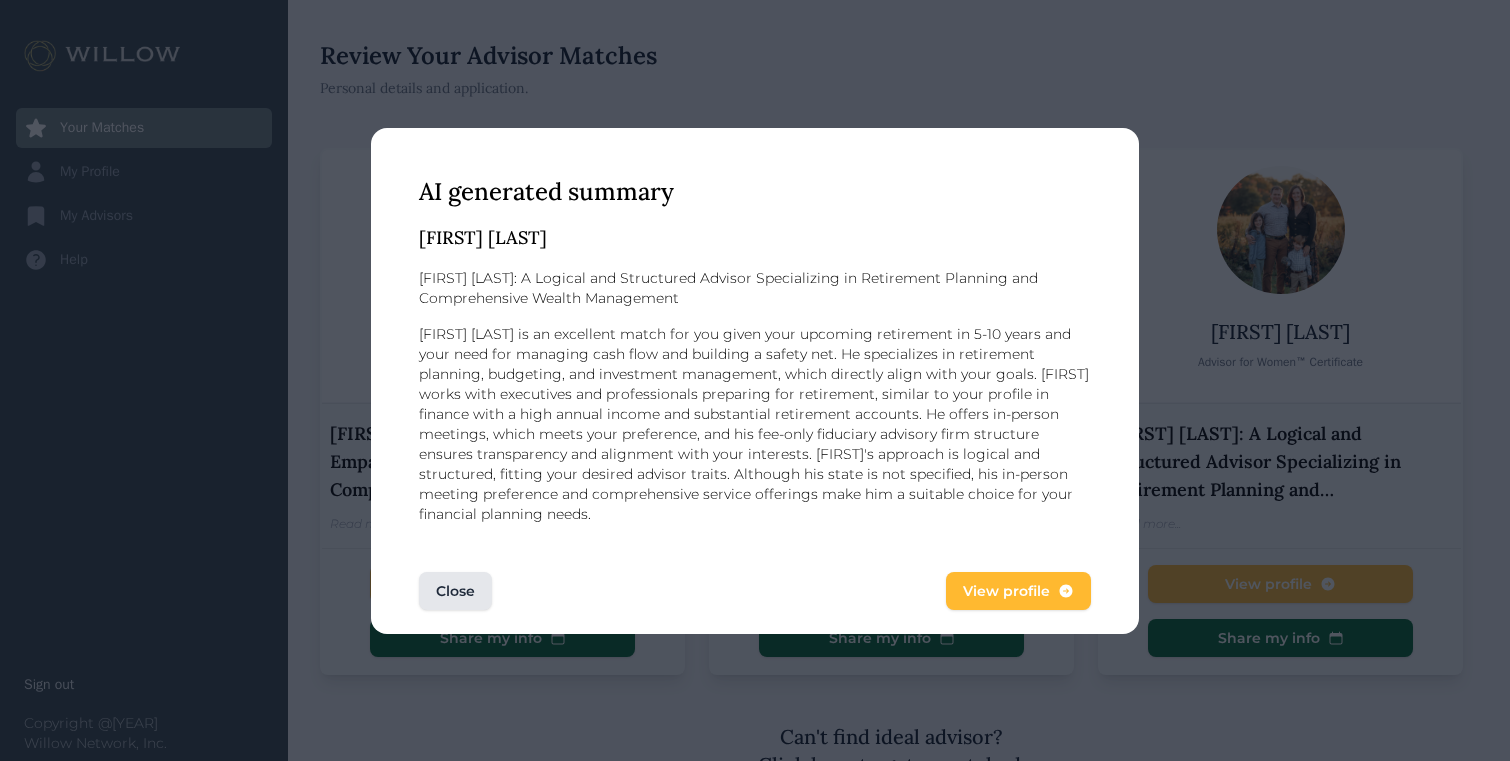 click on "View profile" at bounding box center (1006, 591) 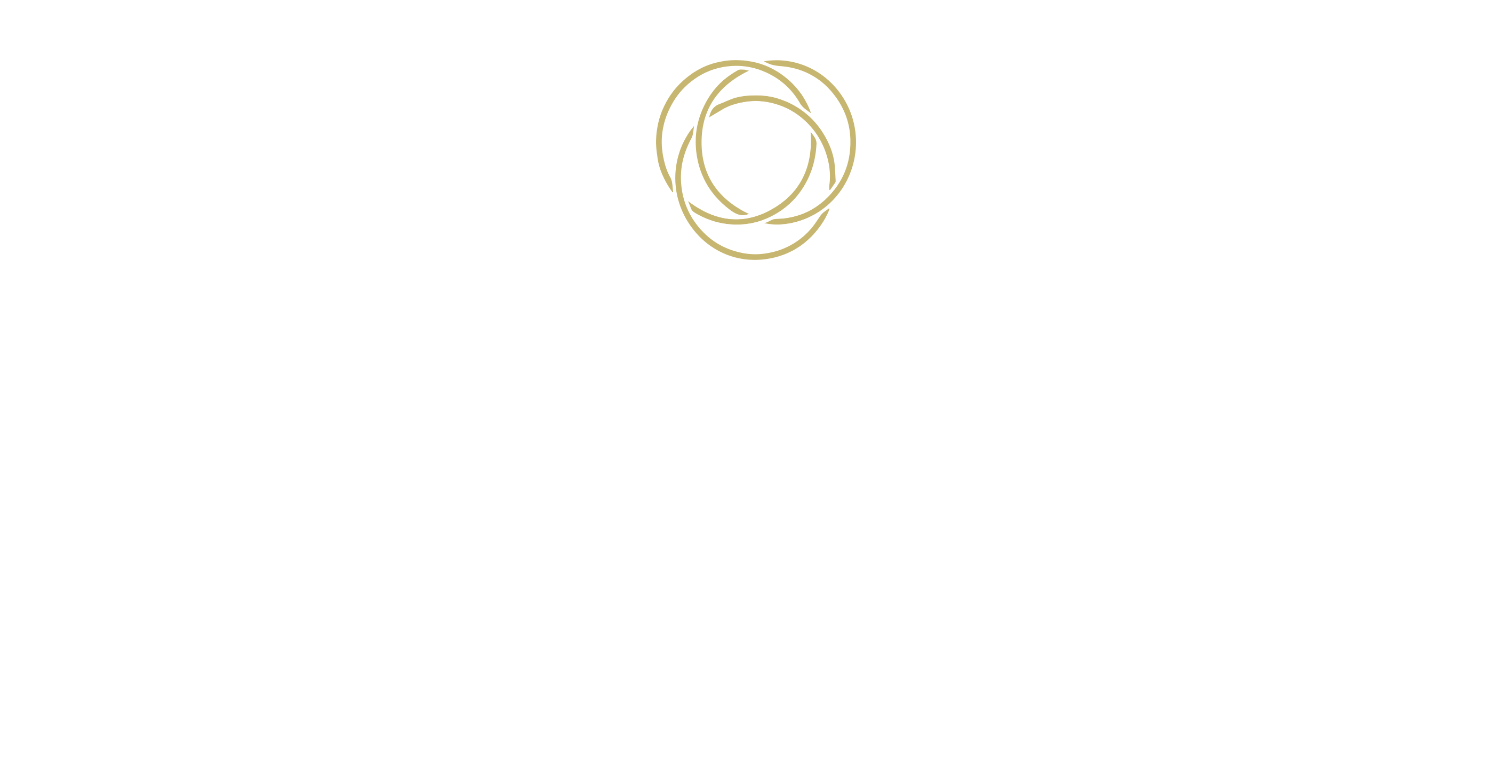 scroll, scrollTop: 0, scrollLeft: 0, axis: both 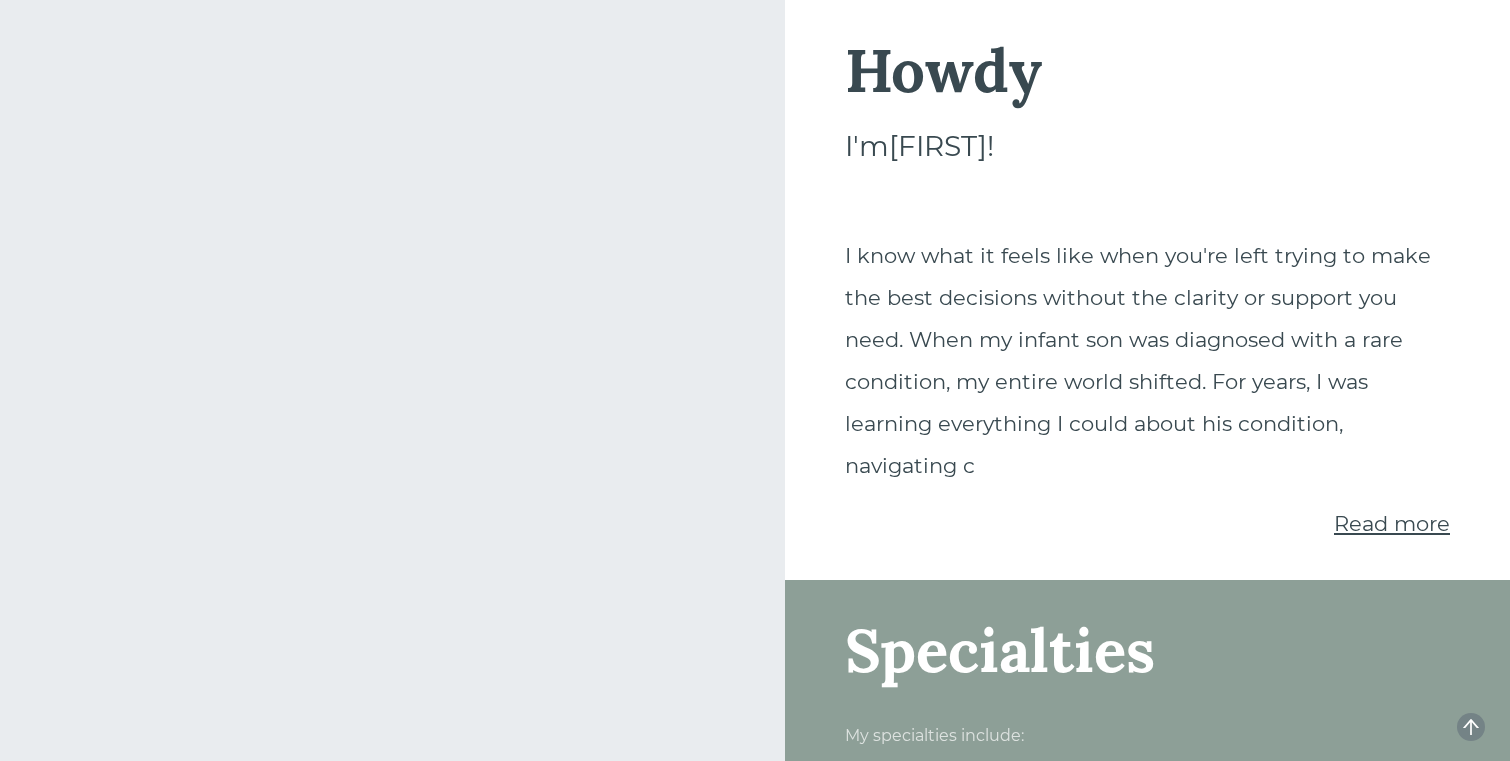 click on "Read more" at bounding box center [1392, 523] 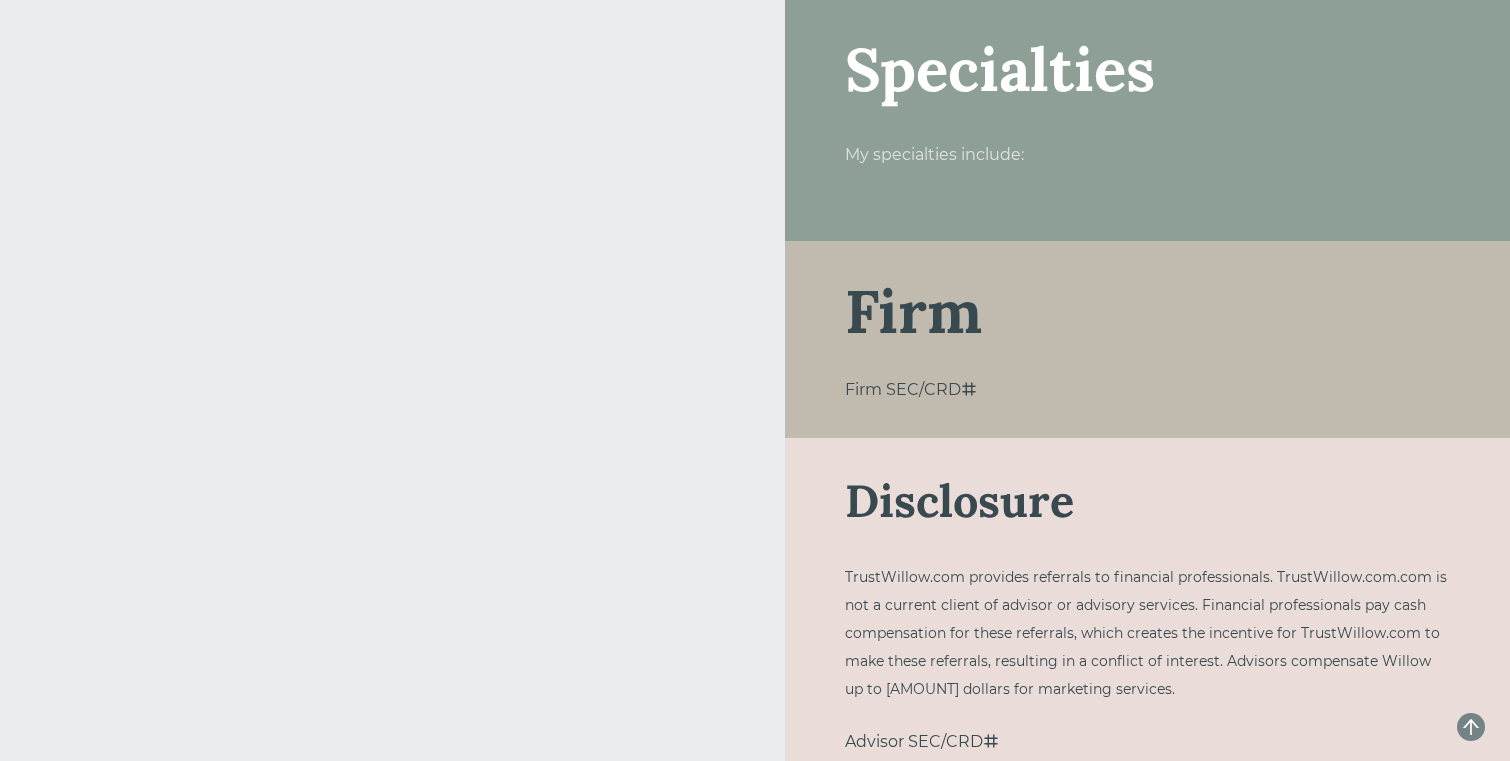 scroll, scrollTop: 2162, scrollLeft: 0, axis: vertical 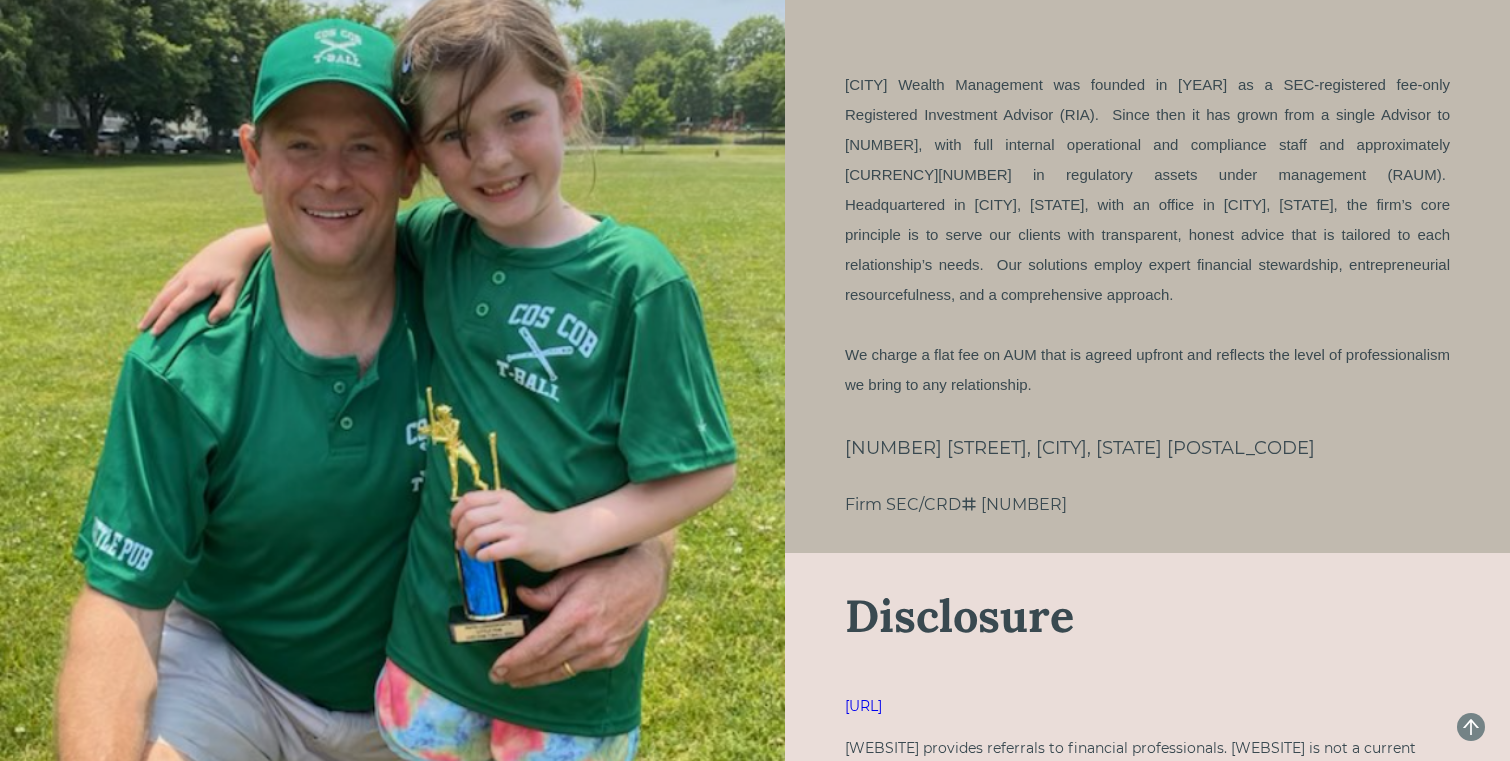click on "[URL]" at bounding box center [863, 706] 